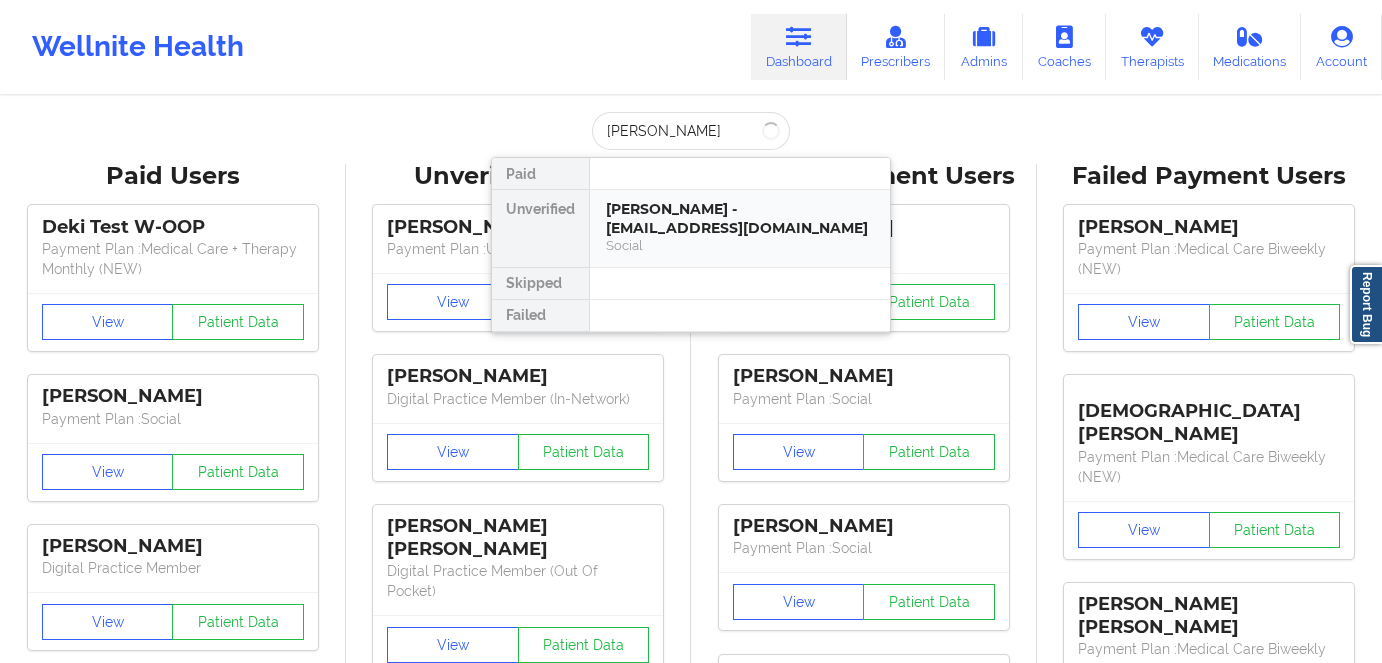 scroll, scrollTop: 0, scrollLeft: 0, axis: both 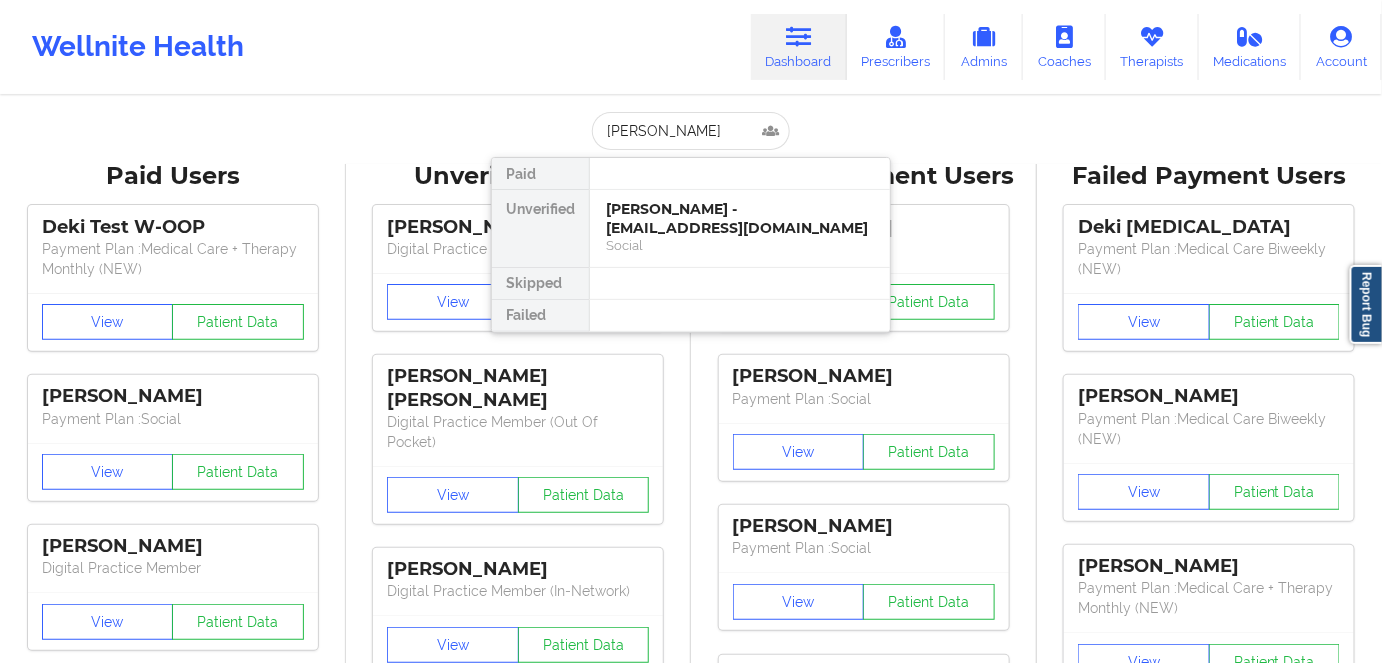 click on "[PERSON_NAME] - [EMAIL_ADDRESS][DOMAIN_NAME]" at bounding box center (740, 218) 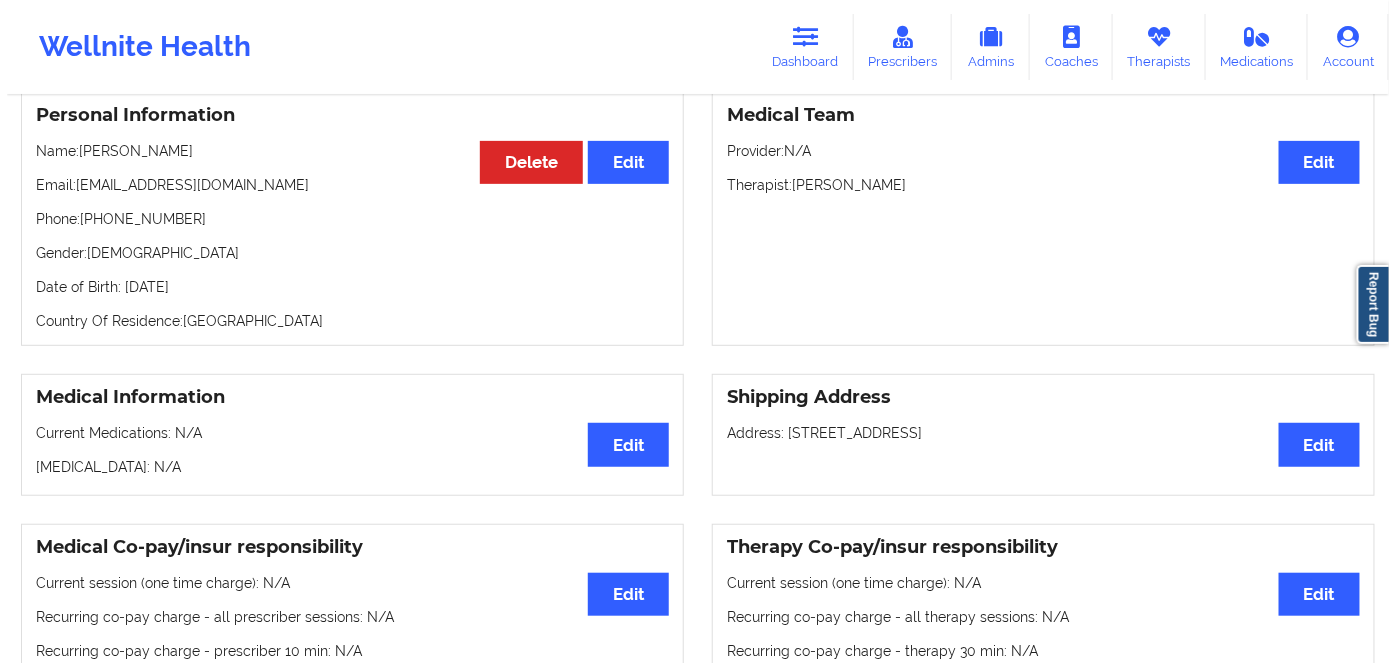 scroll, scrollTop: 0, scrollLeft: 0, axis: both 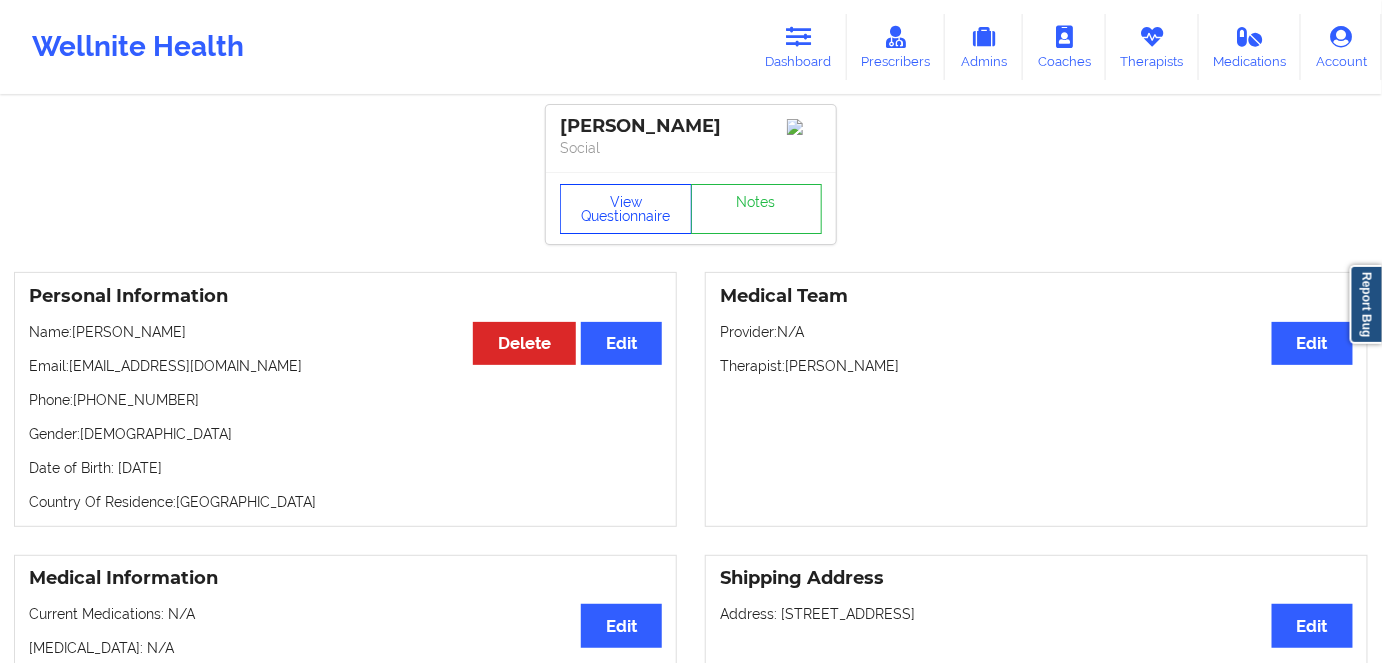 click on "View Questionnaire" at bounding box center [626, 209] 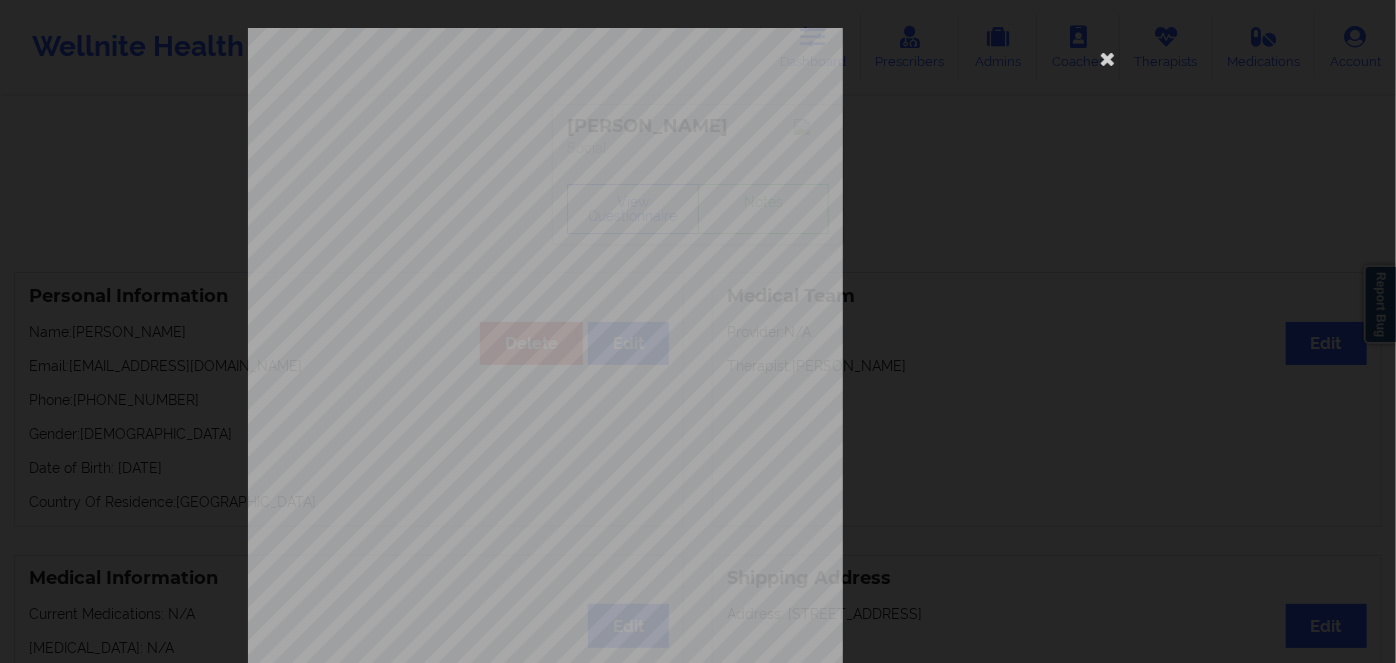 scroll, scrollTop: 290, scrollLeft: 0, axis: vertical 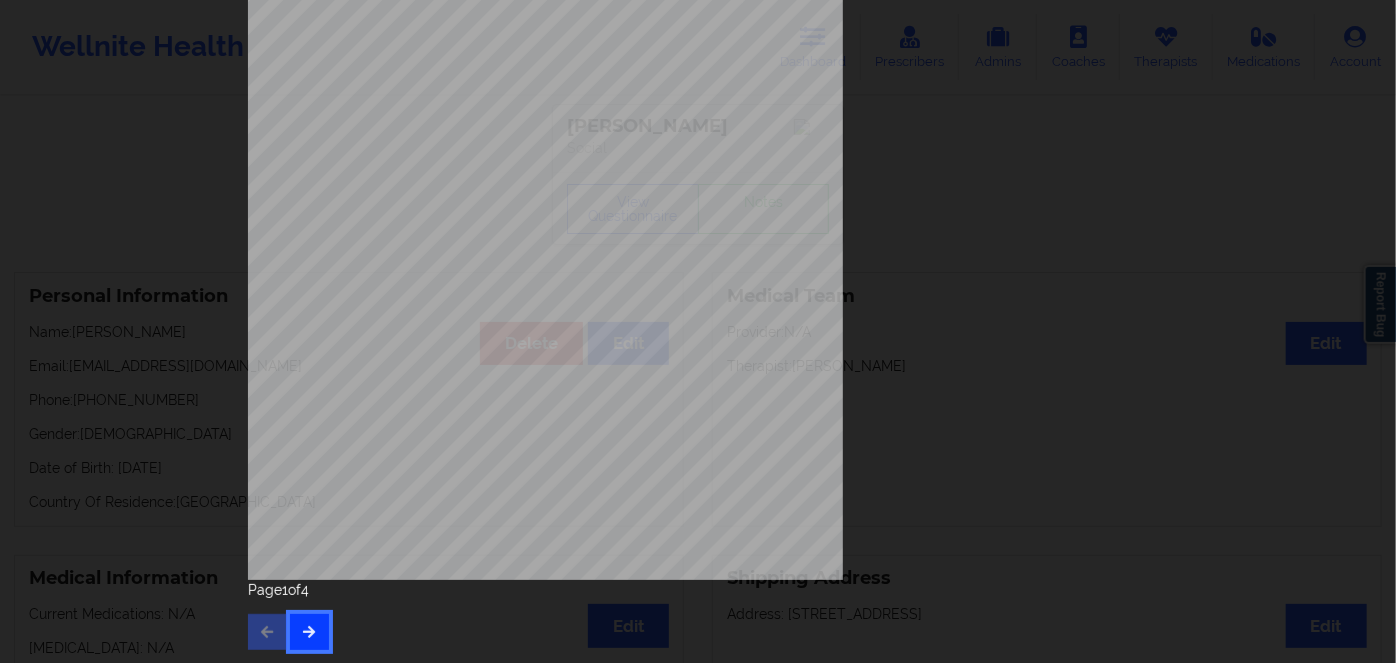 click at bounding box center (309, 631) 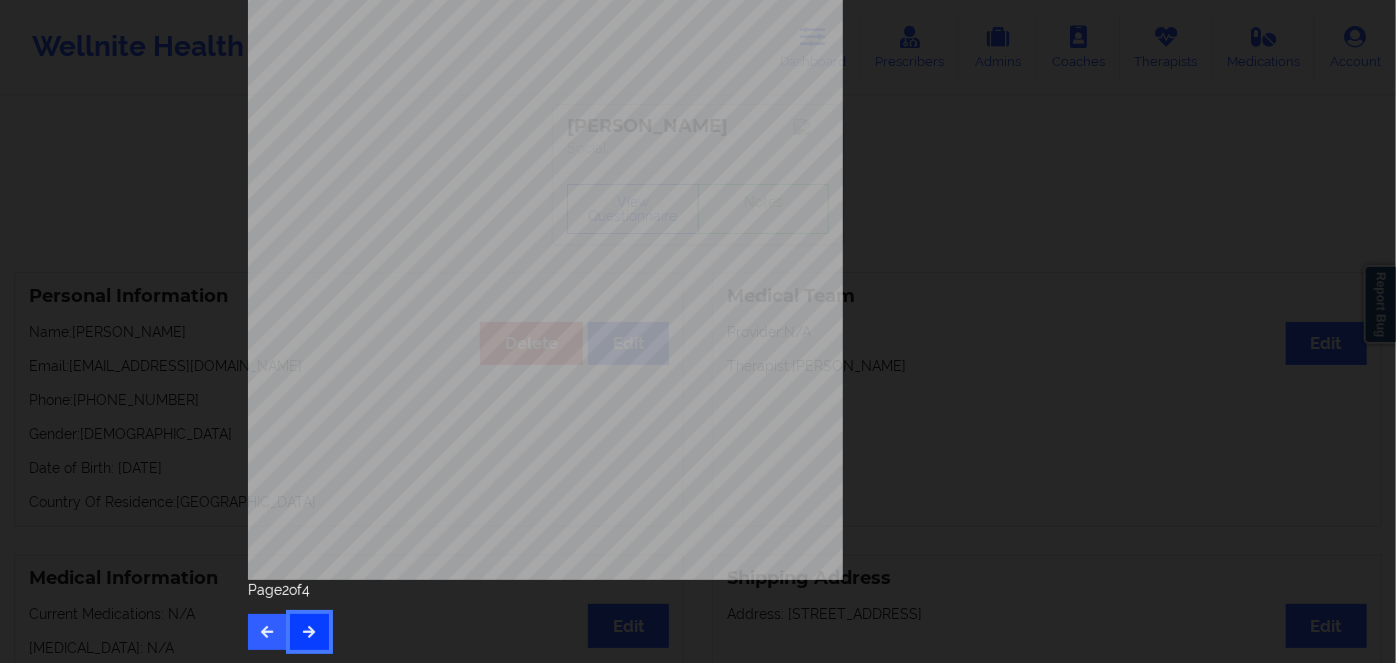 scroll, scrollTop: 290, scrollLeft: 0, axis: vertical 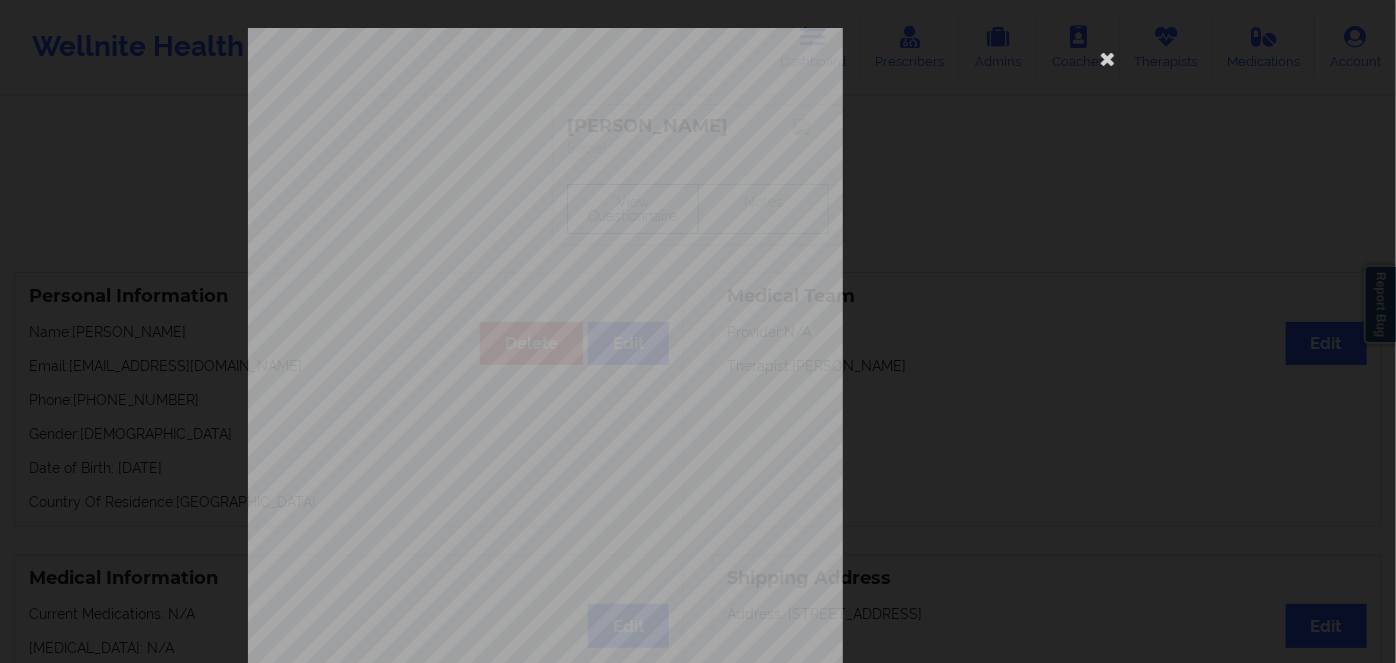 click on "987930345" at bounding box center (478, 154) 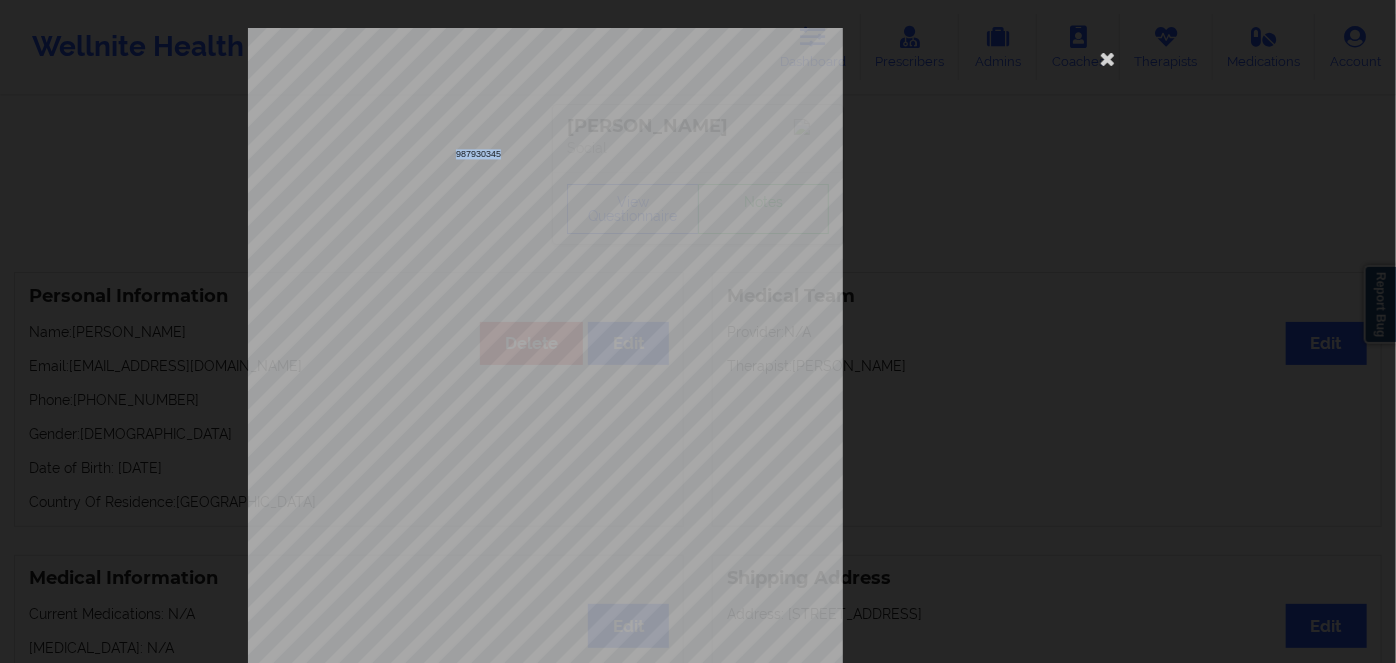 click on "987930345" at bounding box center (478, 154) 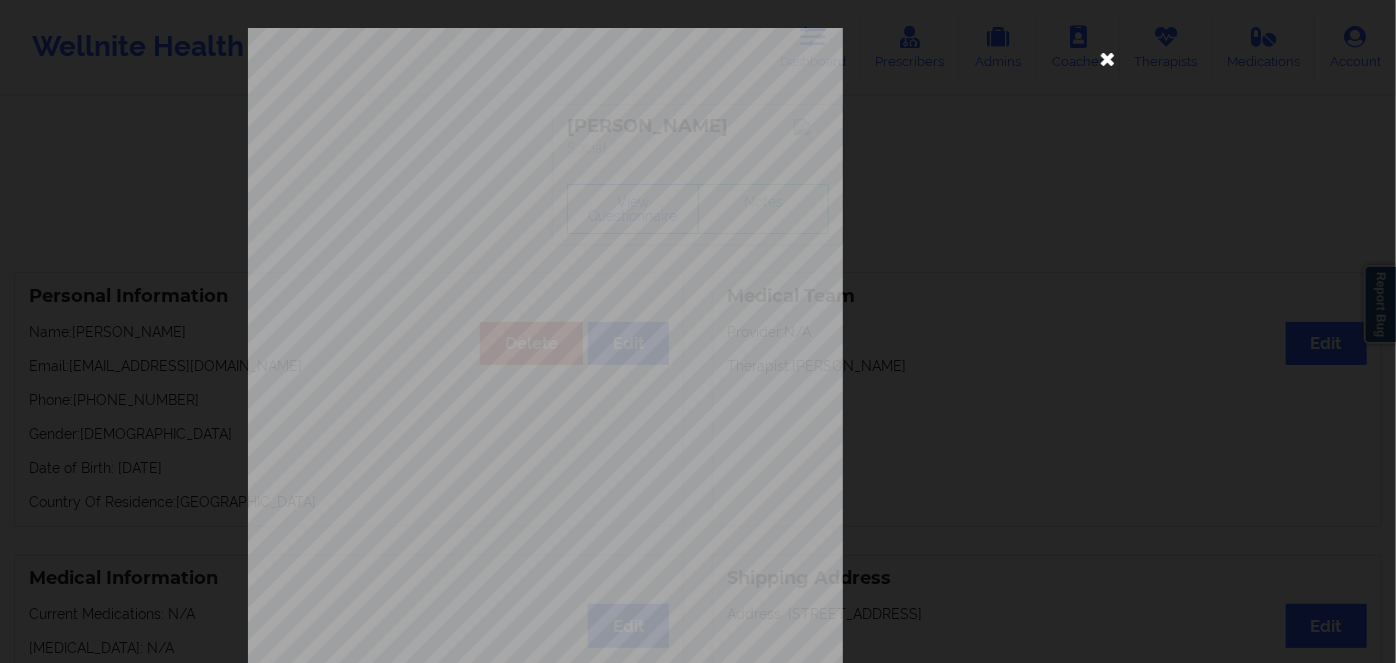 click at bounding box center (1108, 58) 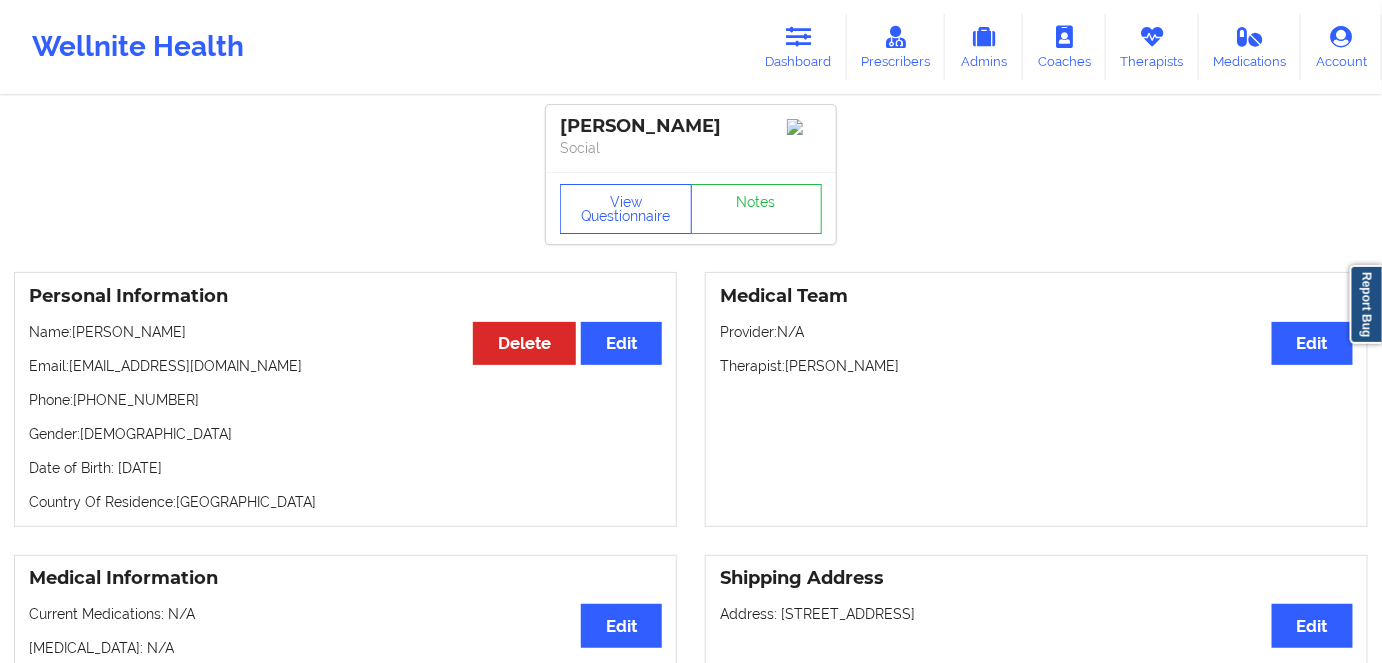 scroll, scrollTop: 181, scrollLeft: 0, axis: vertical 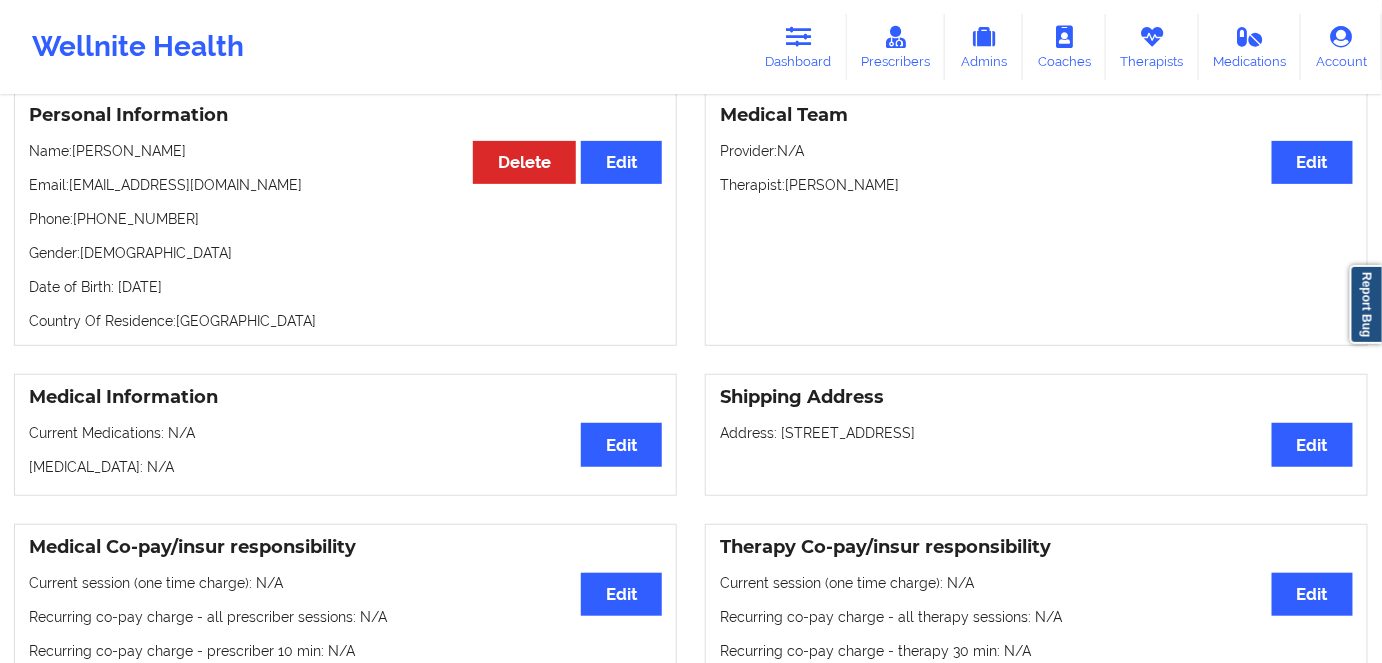 click on "Date of Birth:   [DEMOGRAPHIC_DATA]" at bounding box center (345, 287) 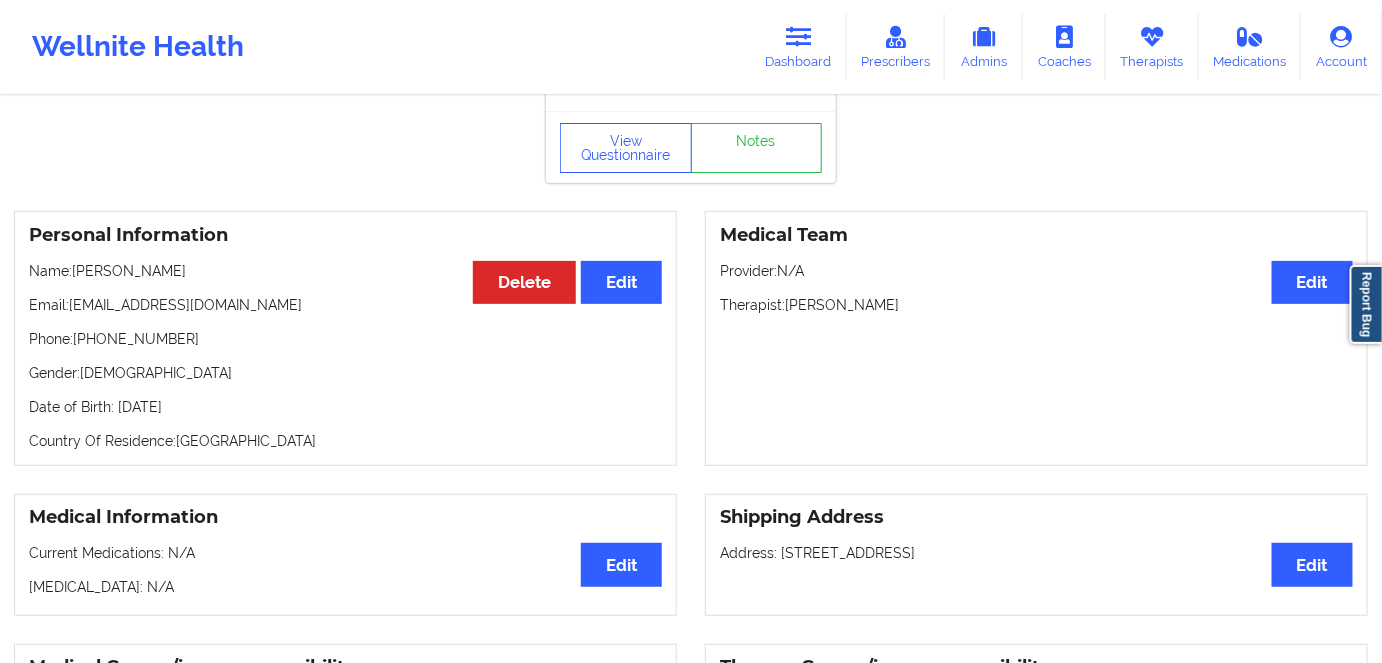 scroll, scrollTop: 90, scrollLeft: 0, axis: vertical 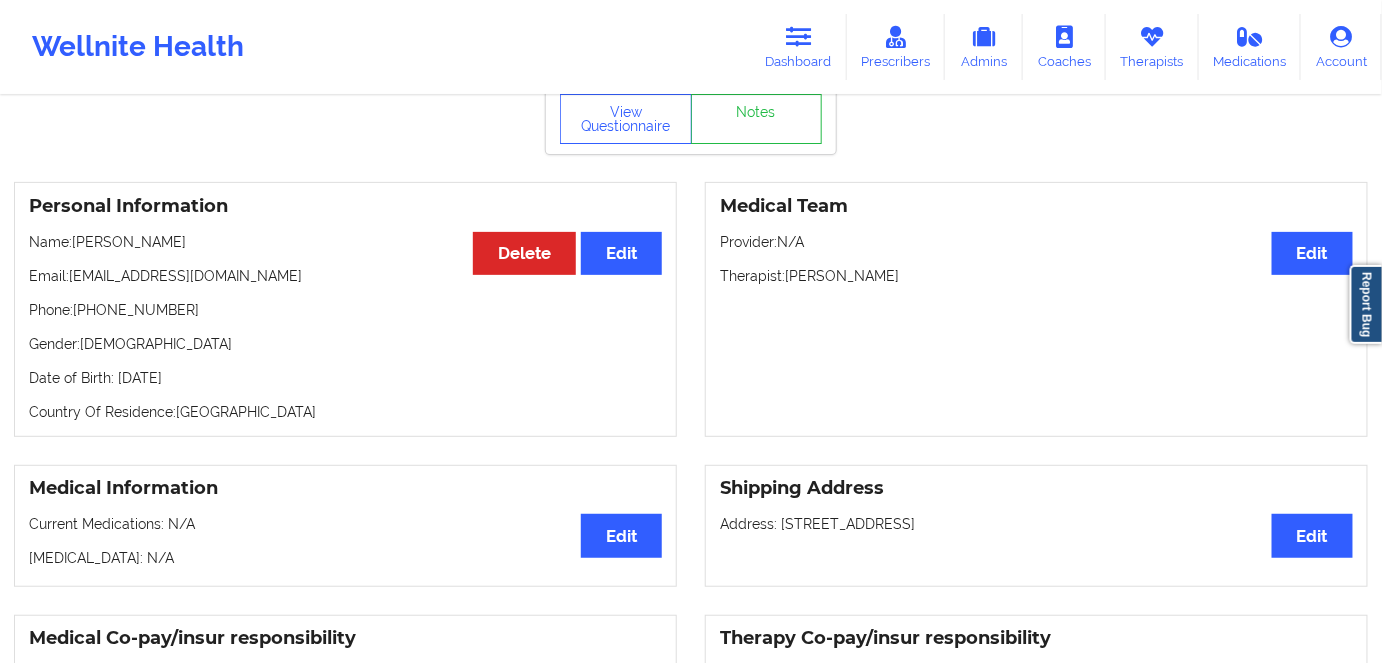copy on "2025" 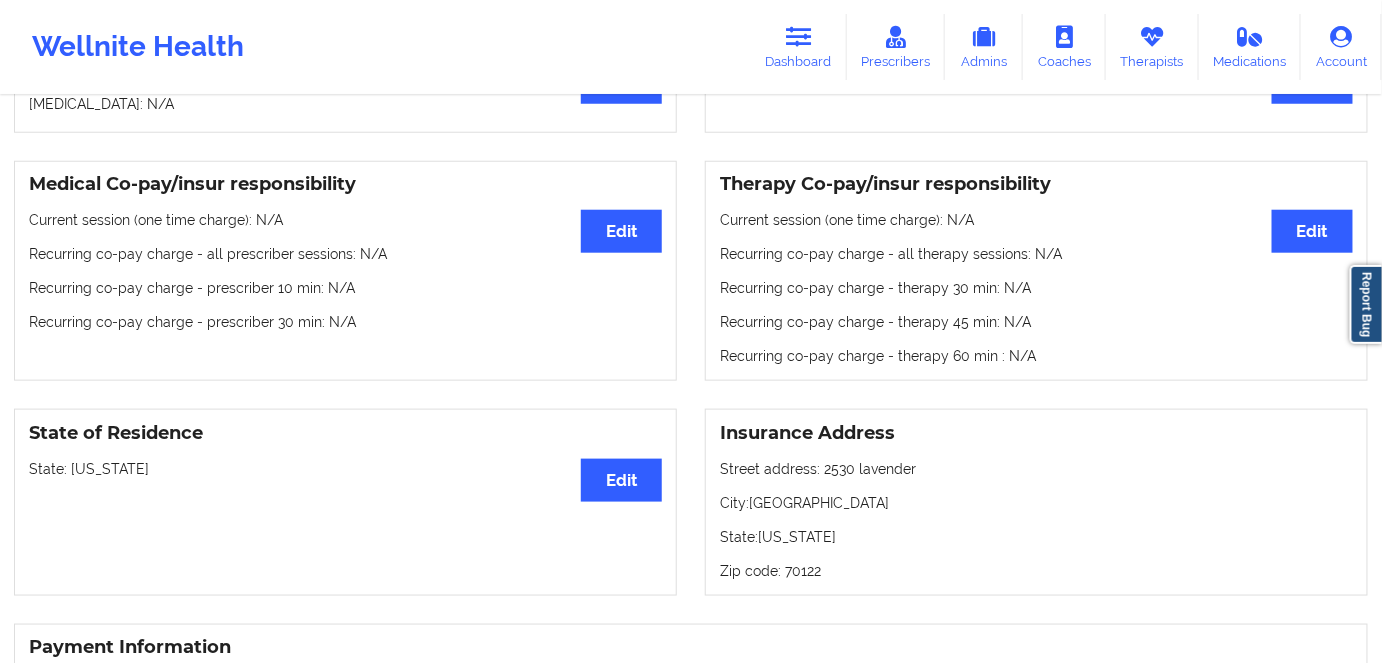 scroll, scrollTop: 545, scrollLeft: 0, axis: vertical 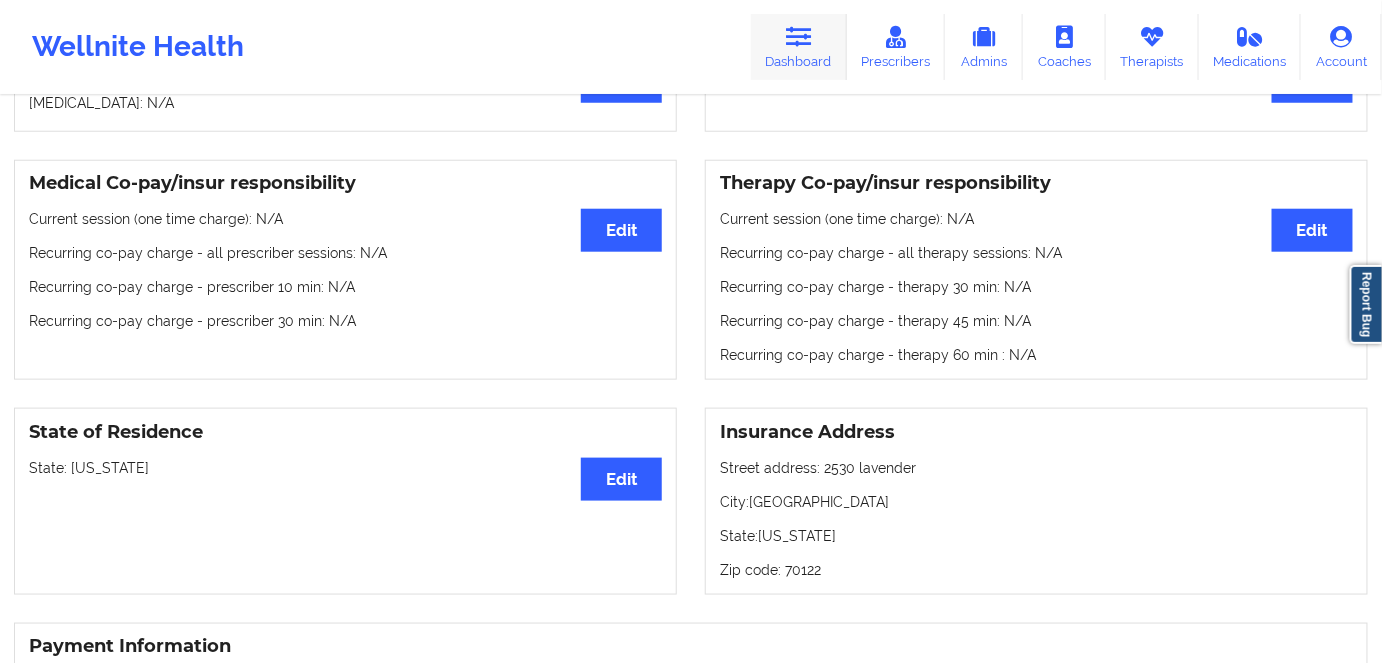 click at bounding box center (799, 37) 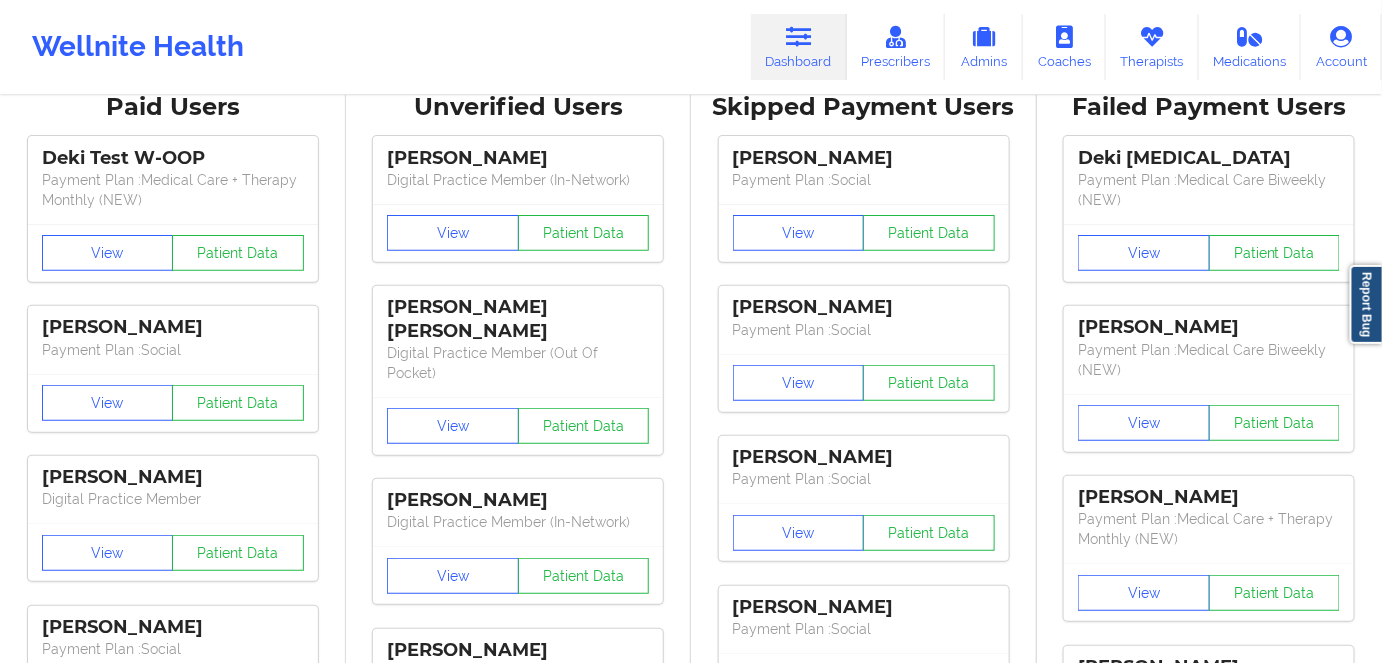 scroll, scrollTop: 0, scrollLeft: 0, axis: both 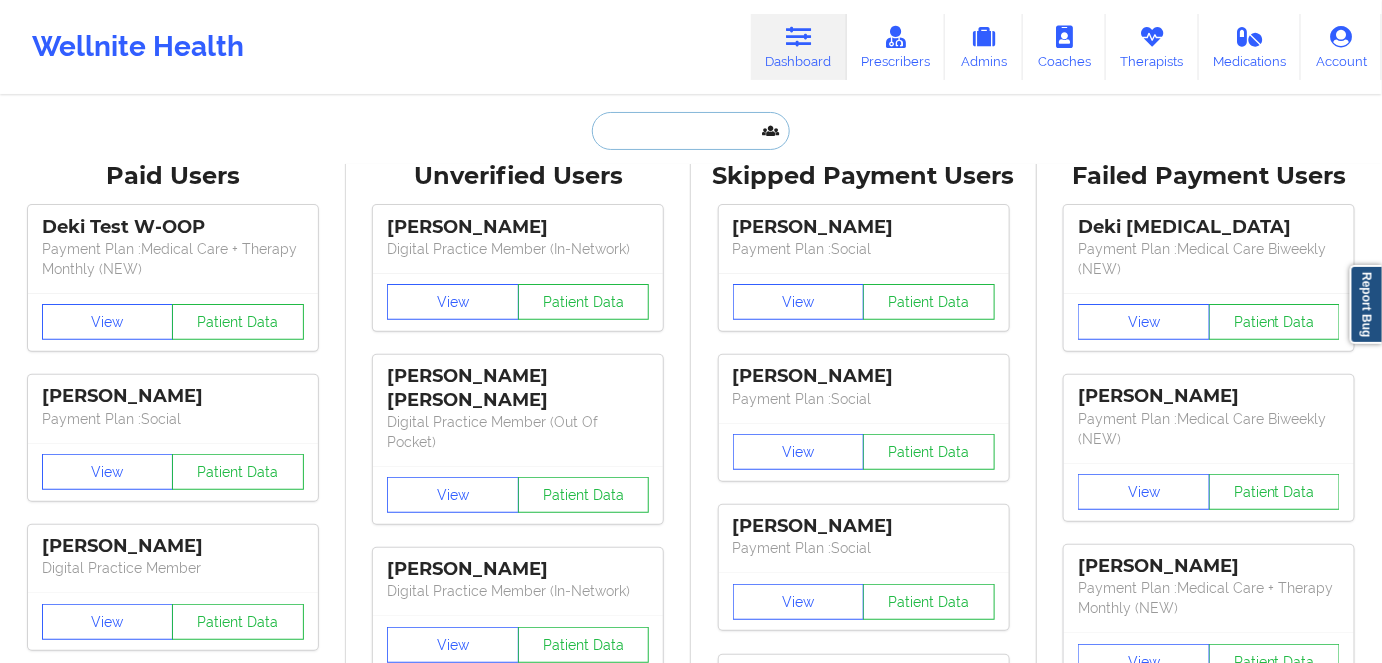 click at bounding box center [691, 131] 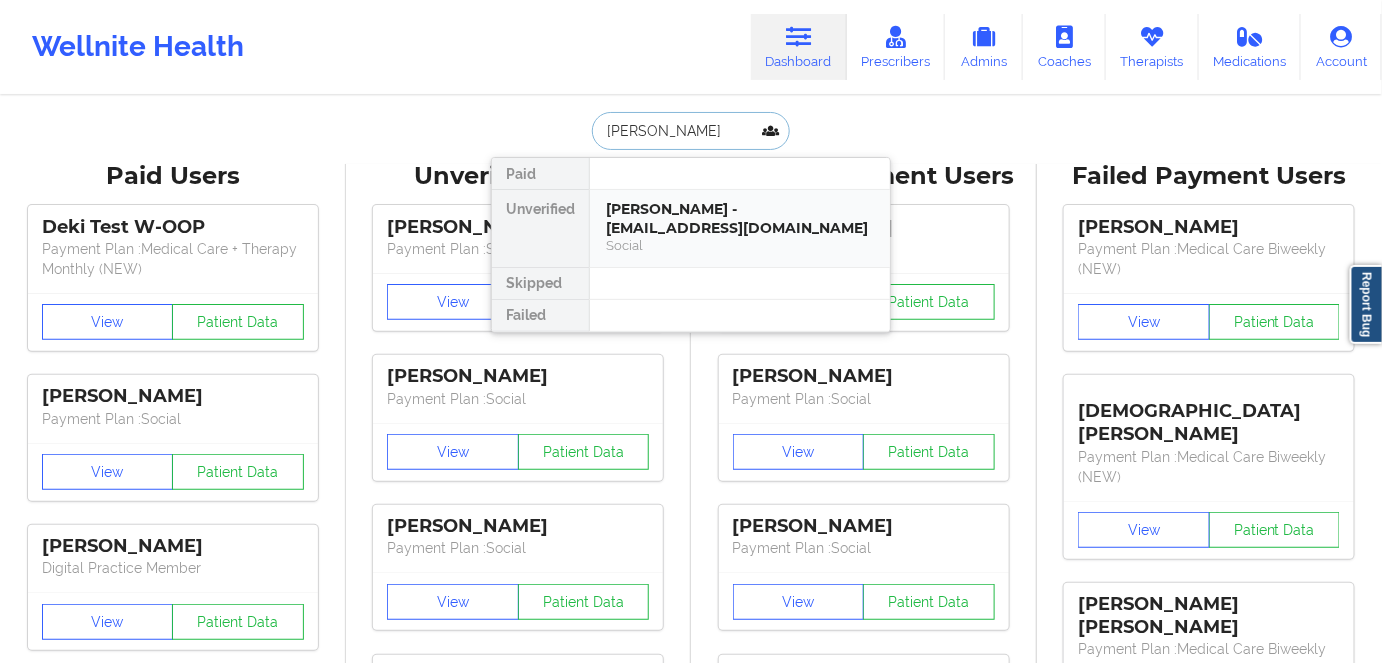 click on "[PERSON_NAME] - [EMAIL_ADDRESS][DOMAIN_NAME]" at bounding box center (740, 218) 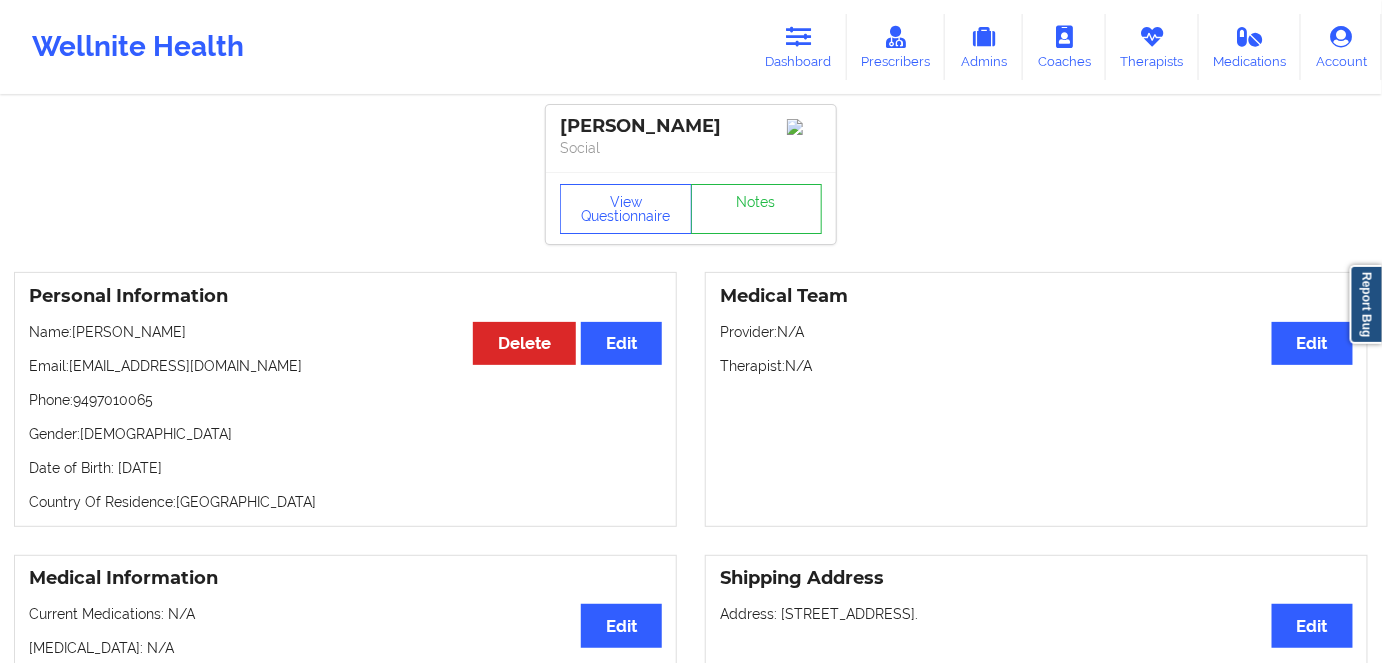 scroll, scrollTop: 90, scrollLeft: 0, axis: vertical 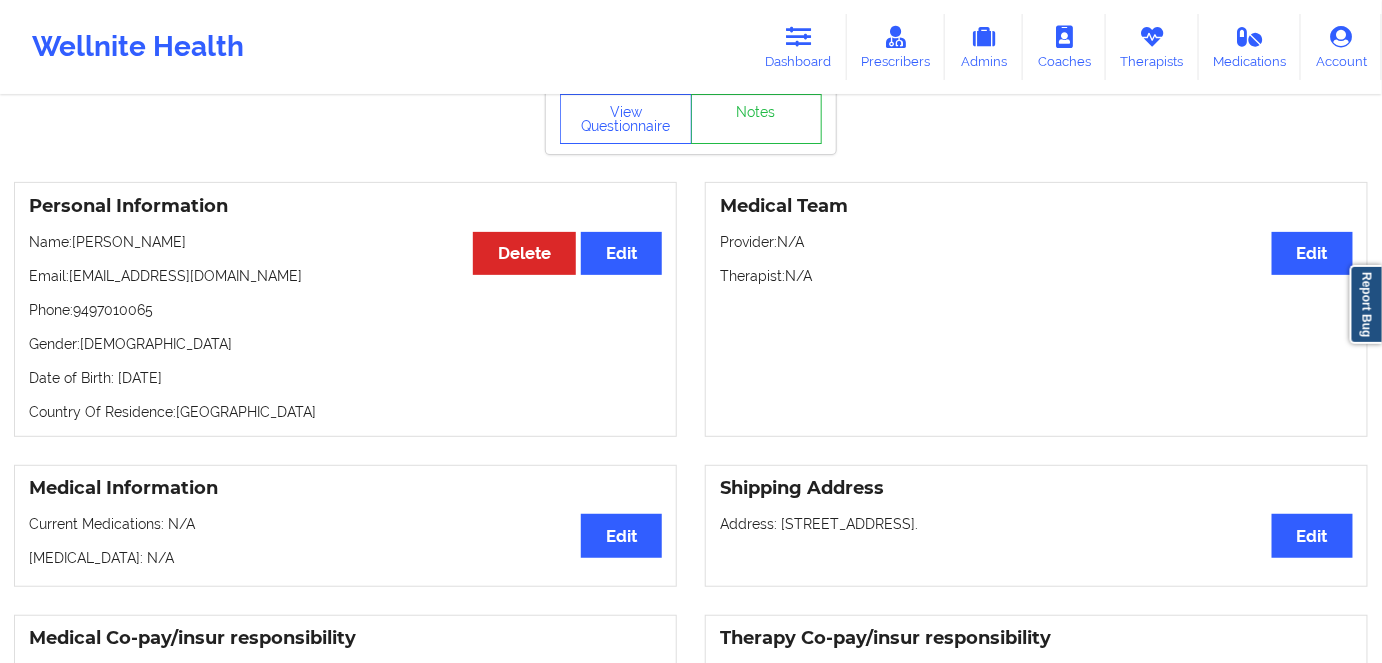 click on "Date of Birth:   [DEMOGRAPHIC_DATA]" at bounding box center [345, 378] 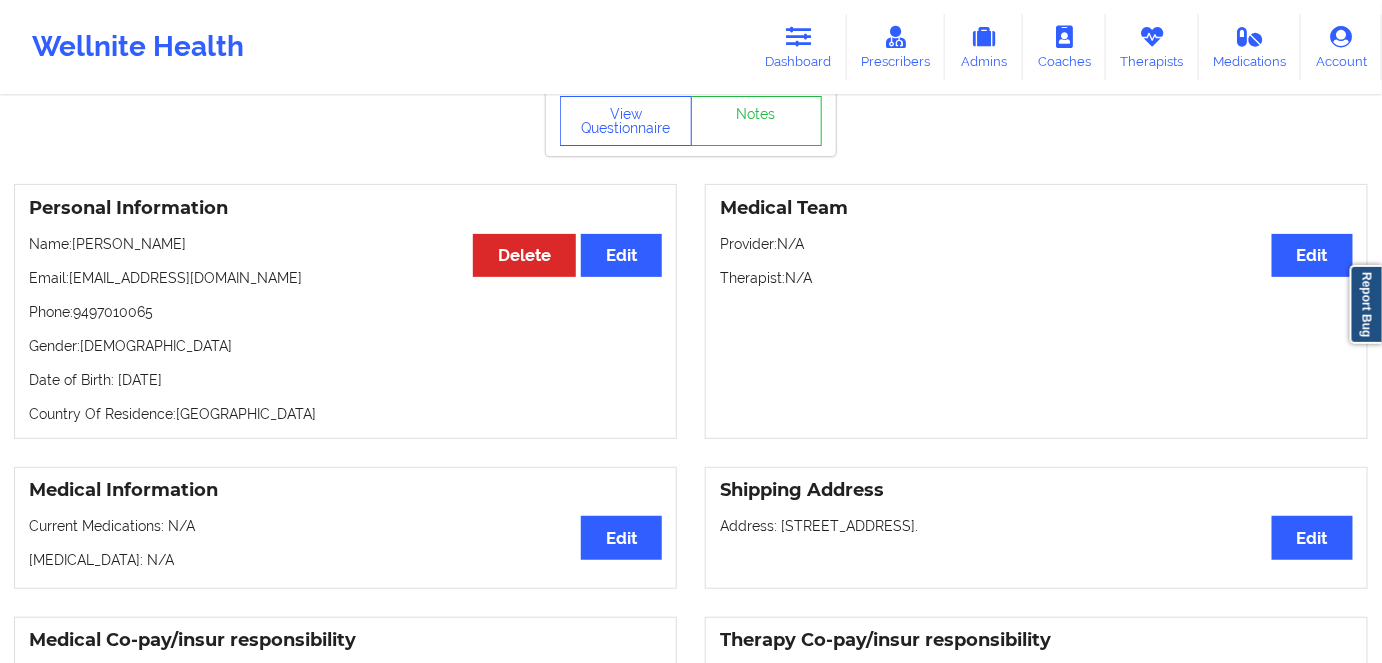 scroll, scrollTop: 181, scrollLeft: 0, axis: vertical 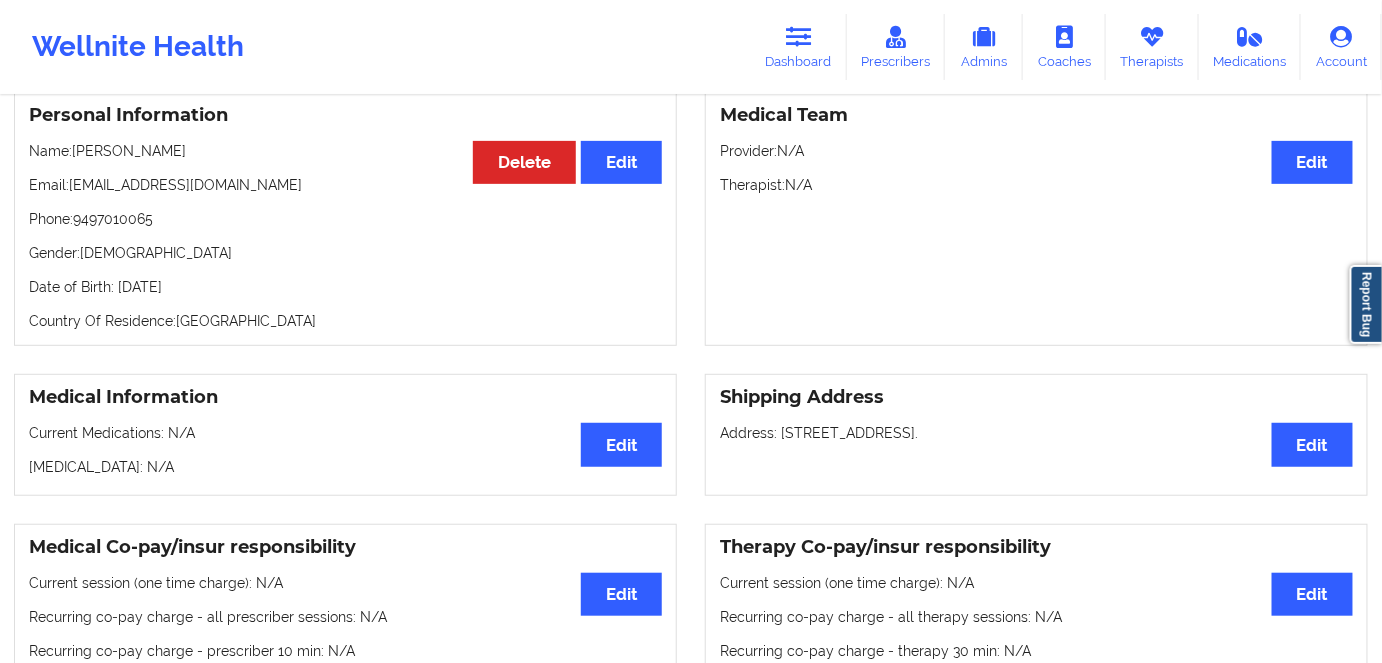 click on "Country Of Residence: [DEMOGRAPHIC_DATA]" at bounding box center [345, 321] 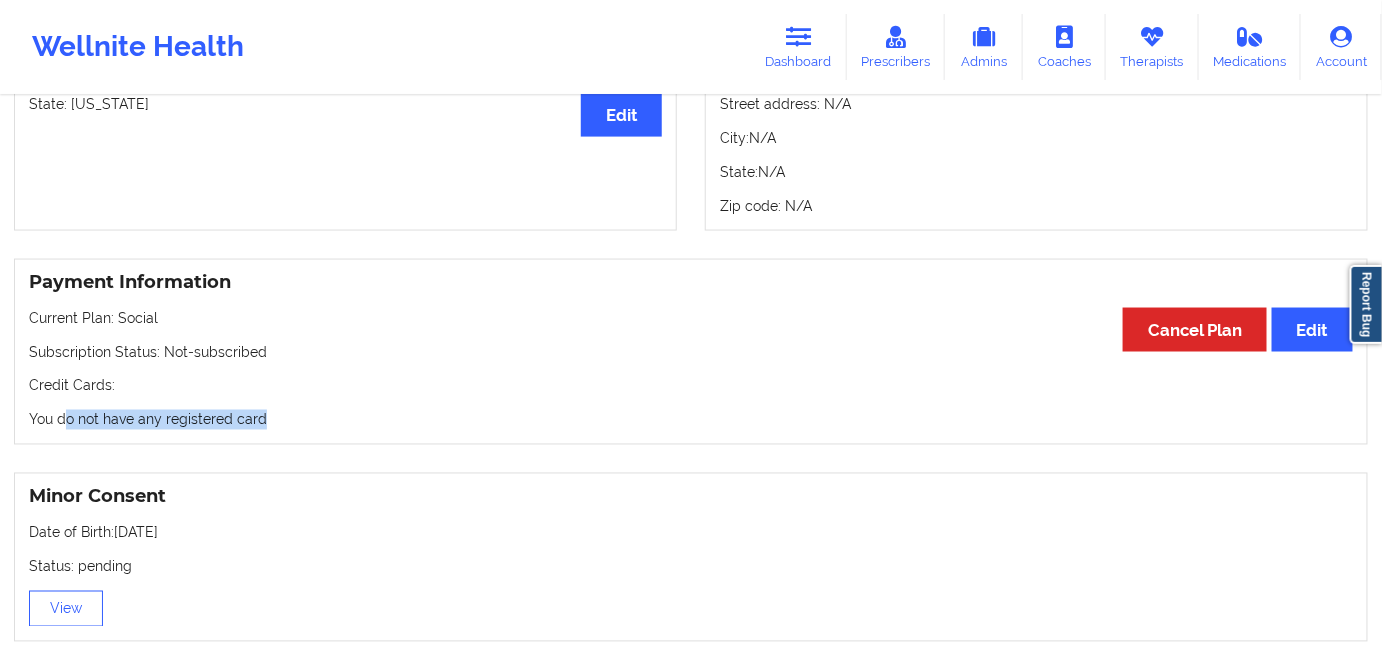 drag, startPoint x: 282, startPoint y: 410, endPoint x: 70, endPoint y: 411, distance: 212.00237 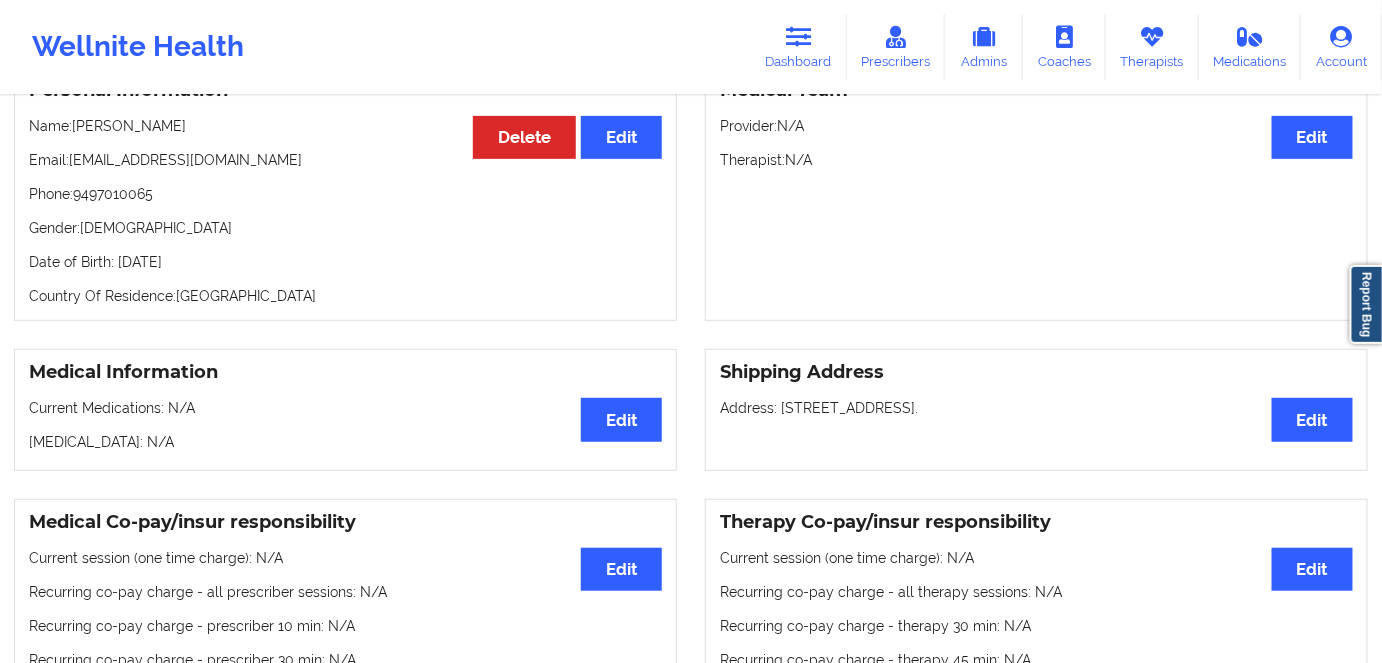 scroll, scrollTop: 181, scrollLeft: 0, axis: vertical 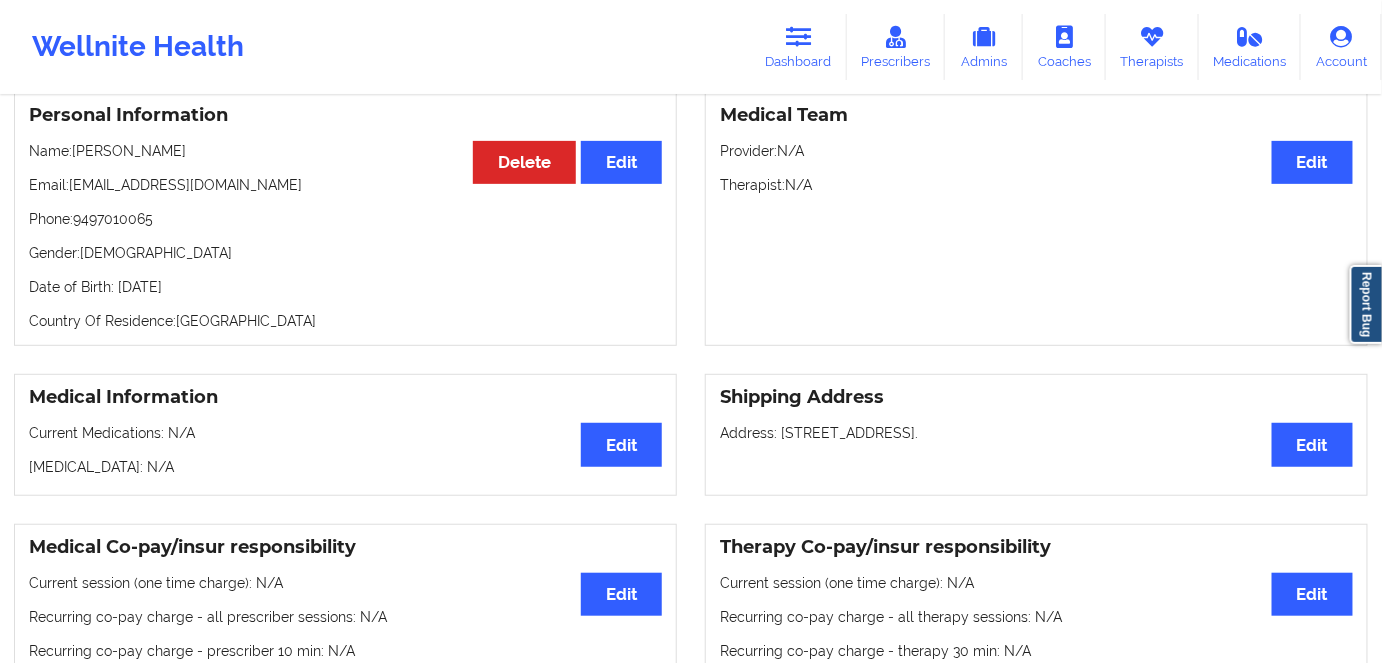 drag, startPoint x: 272, startPoint y: 271, endPoint x: 170, endPoint y: 272, distance: 102.0049 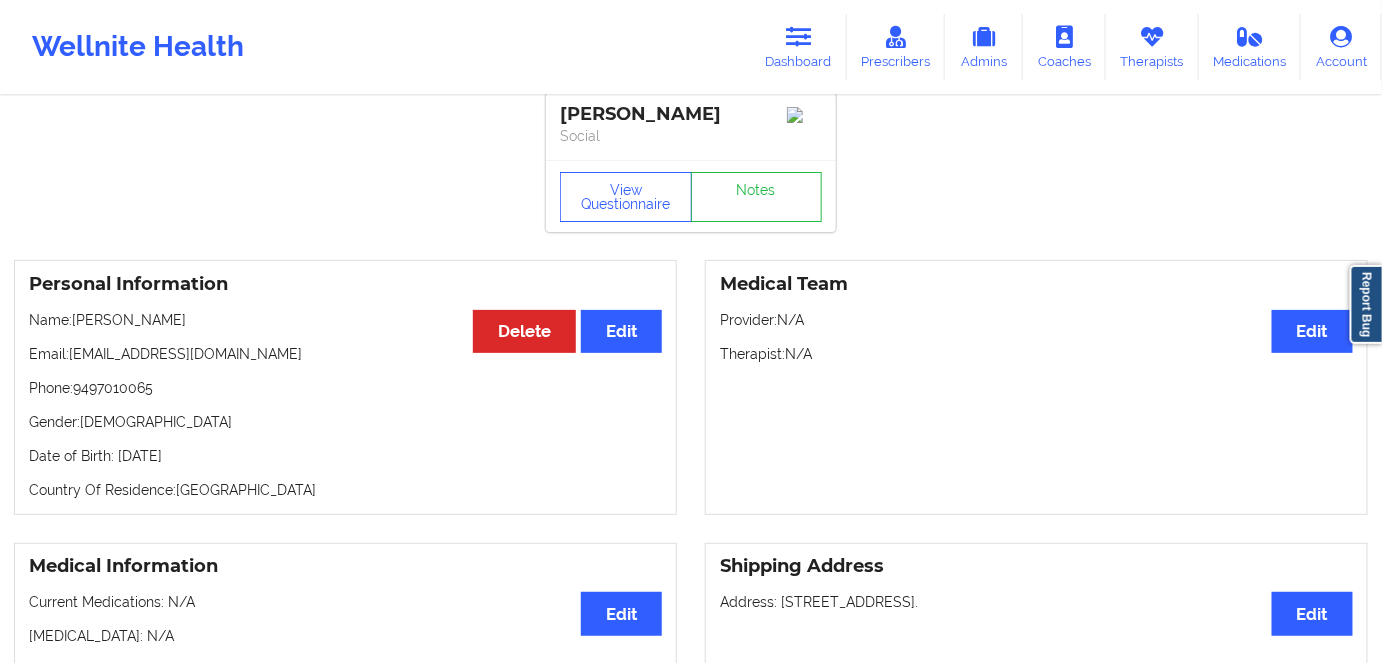 scroll, scrollTop: 181, scrollLeft: 0, axis: vertical 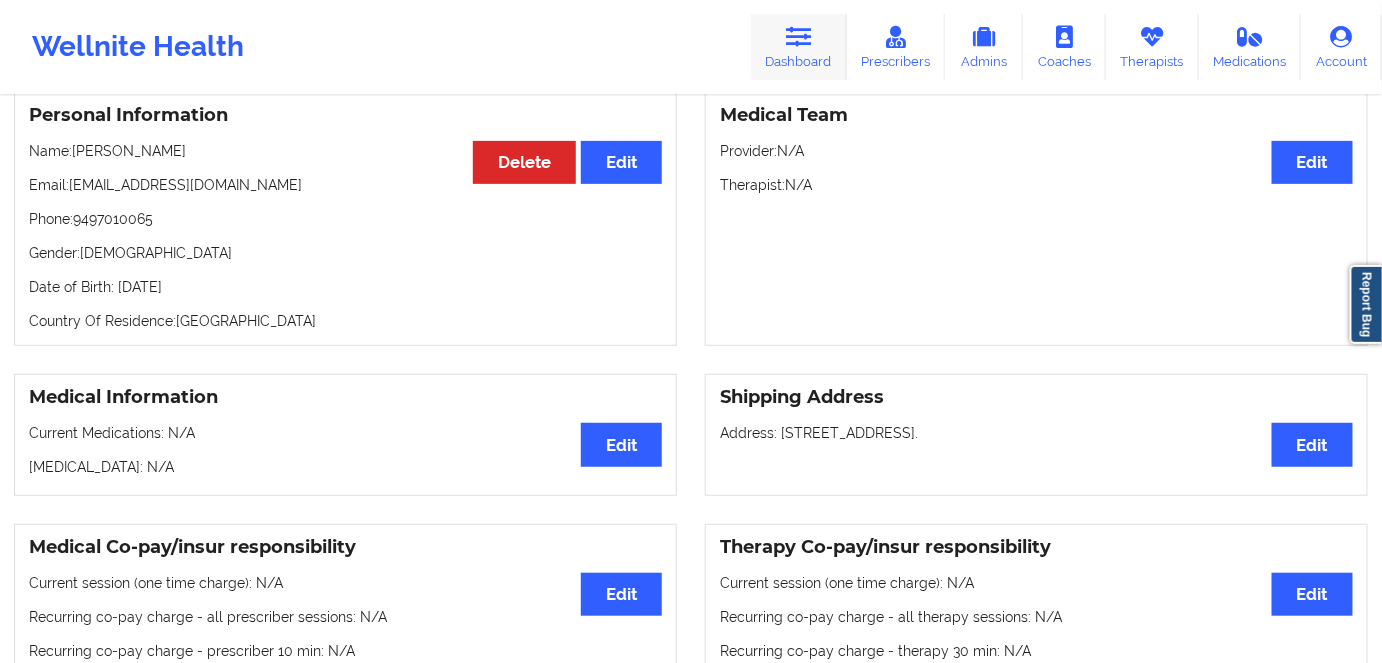 click on "Dashboard" at bounding box center [799, 47] 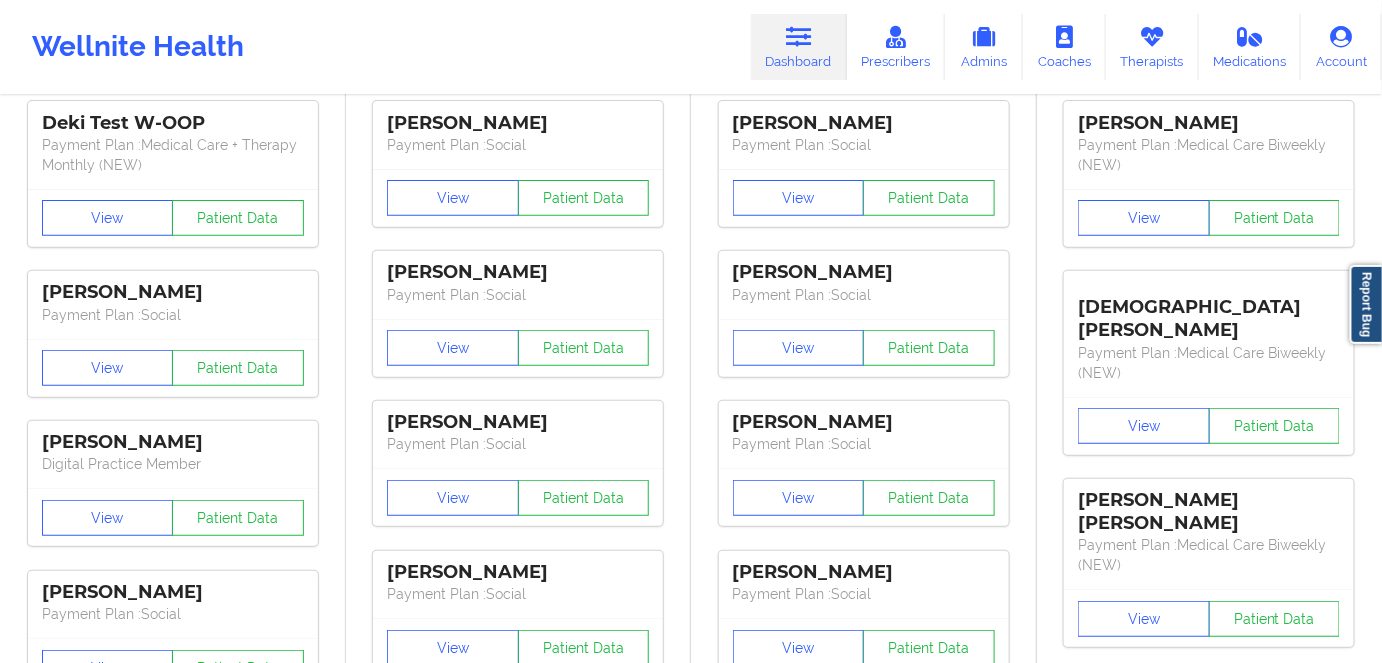 scroll, scrollTop: 0, scrollLeft: 0, axis: both 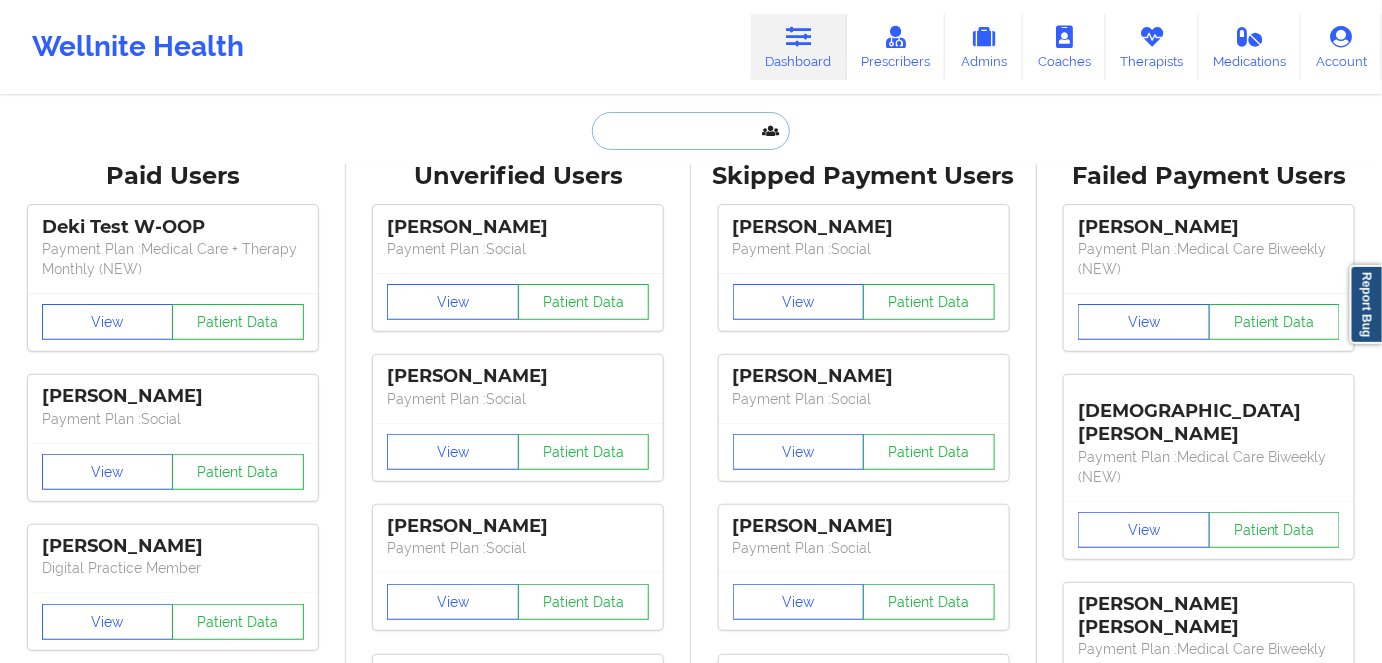 click at bounding box center (691, 131) 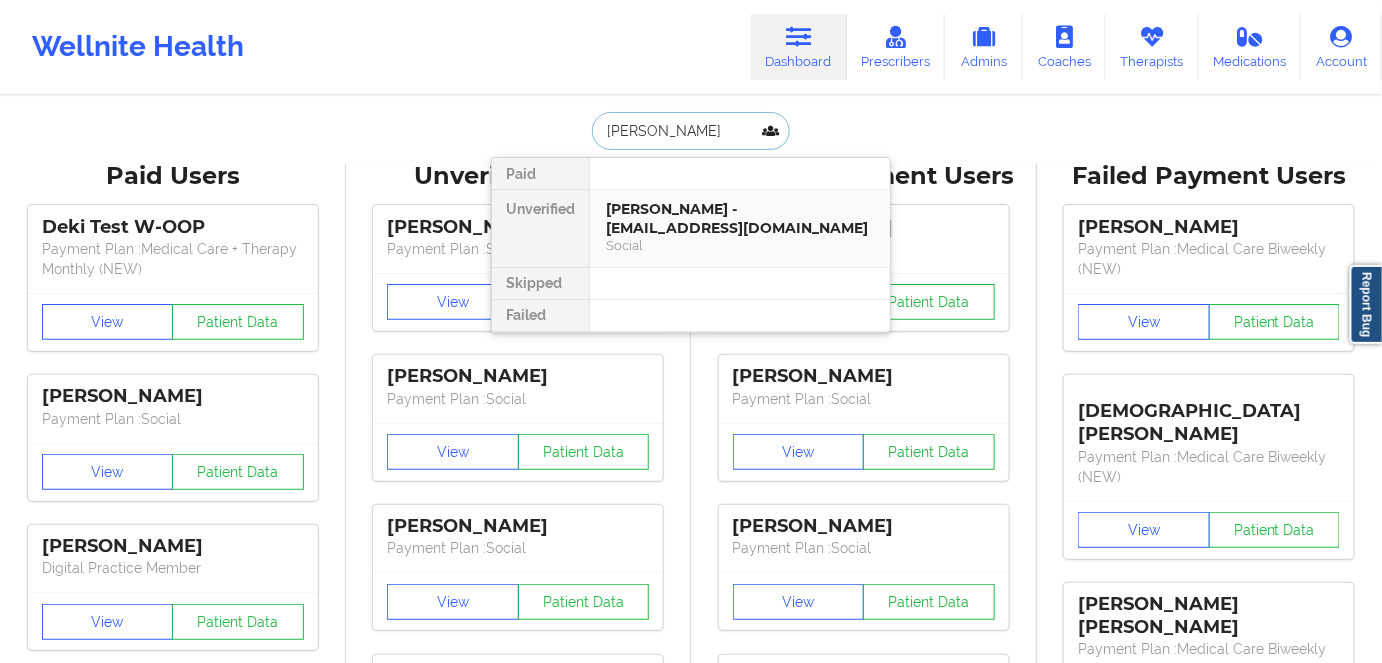 click on "[PERSON_NAME] - [EMAIL_ADDRESS][DOMAIN_NAME]" at bounding box center (740, 218) 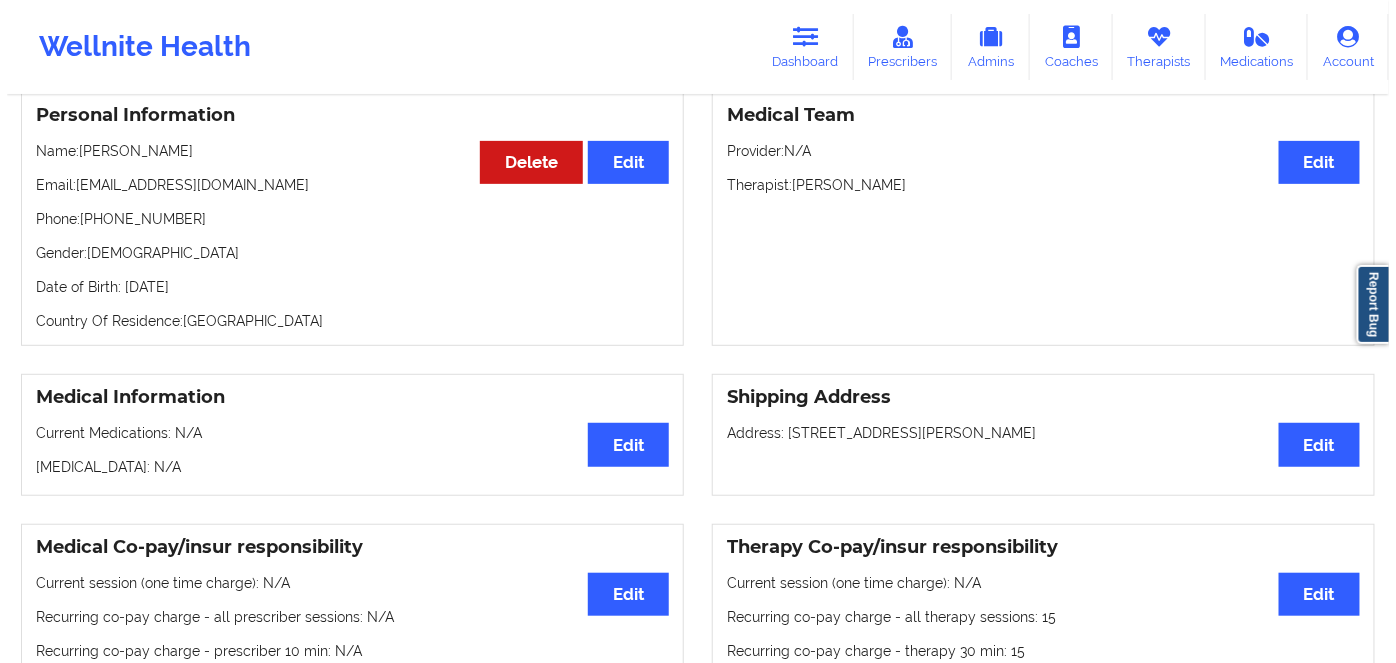 scroll, scrollTop: 0, scrollLeft: 0, axis: both 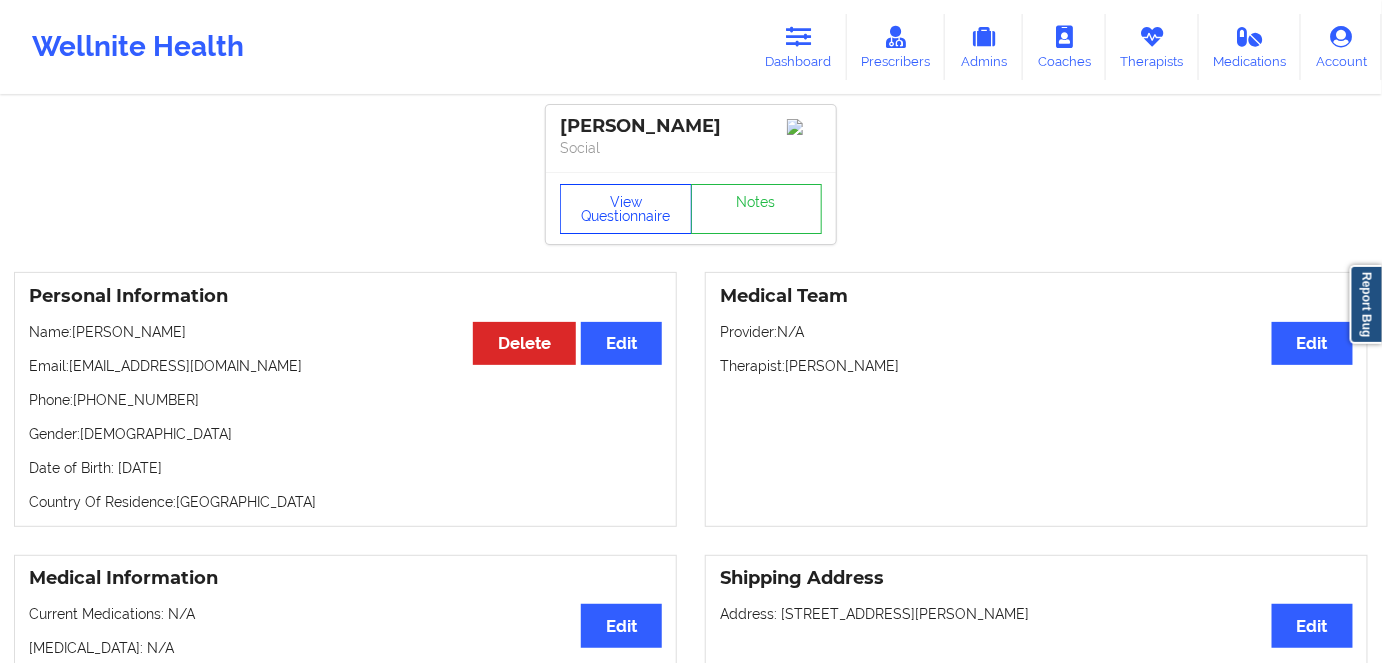 click on "View Questionnaire" at bounding box center (626, 209) 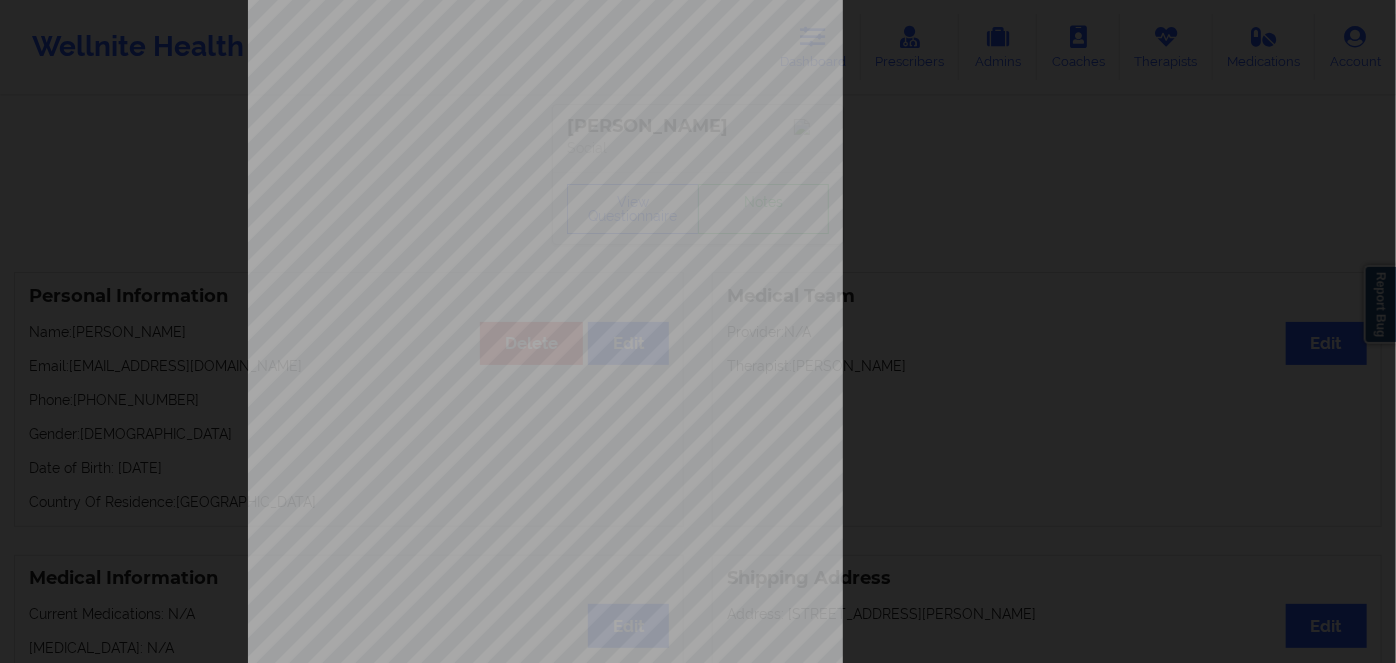 scroll, scrollTop: 290, scrollLeft: 0, axis: vertical 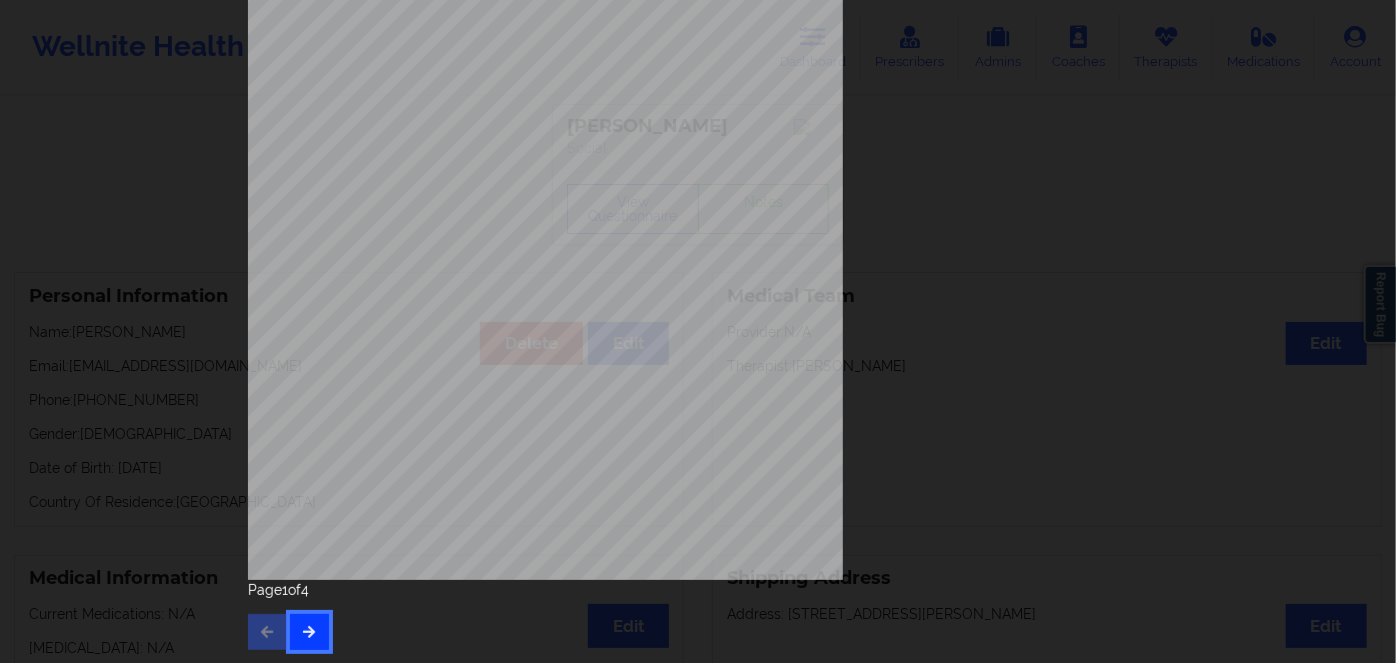 click at bounding box center [309, 632] 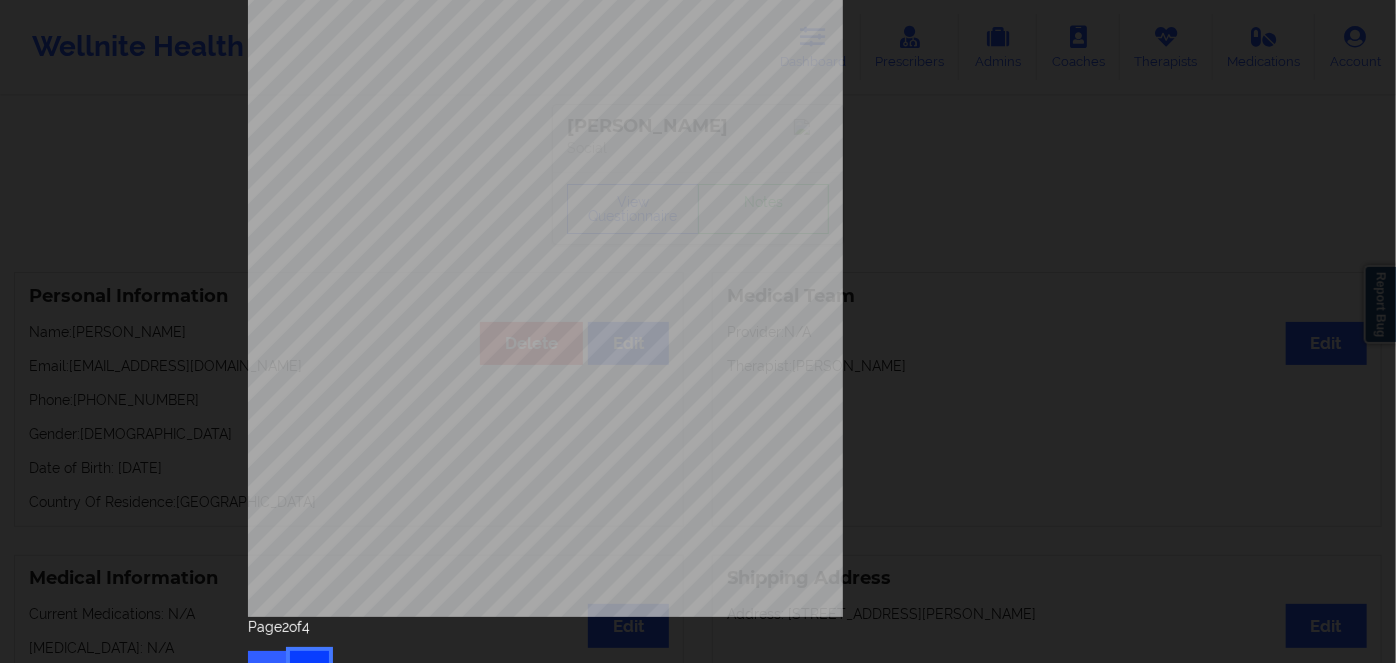 scroll, scrollTop: 290, scrollLeft: 0, axis: vertical 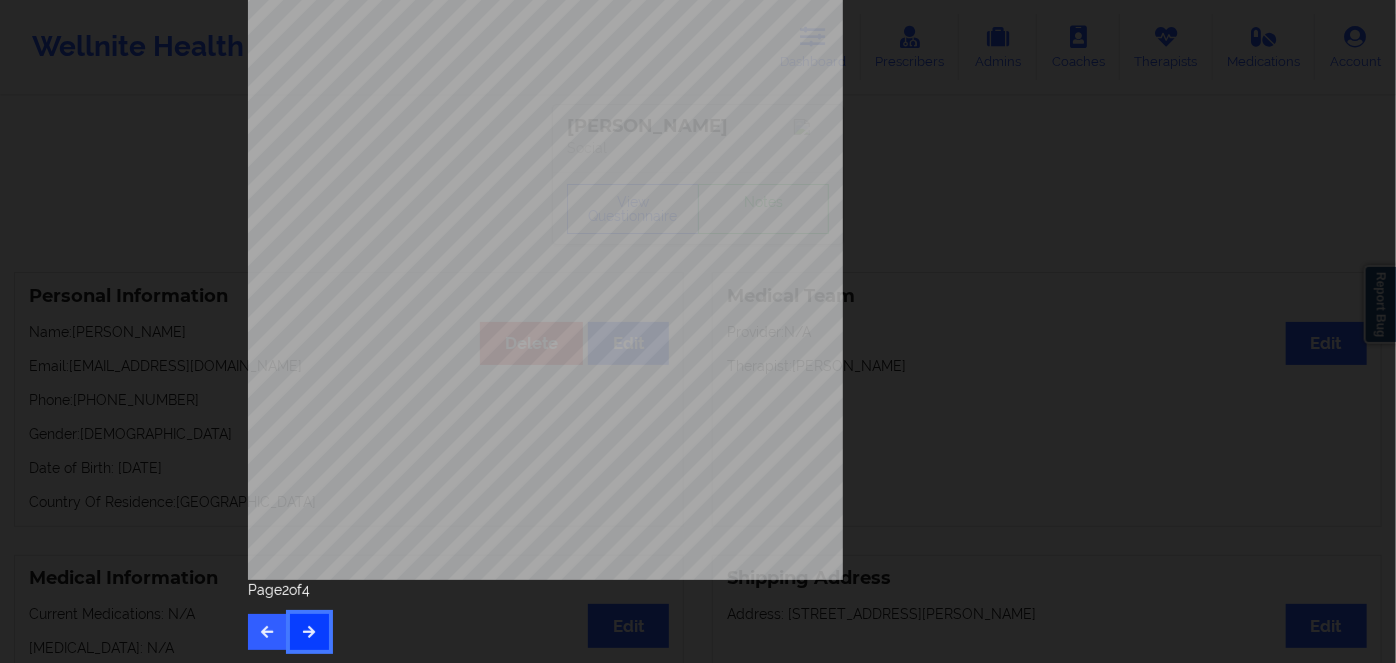 click at bounding box center [309, 631] 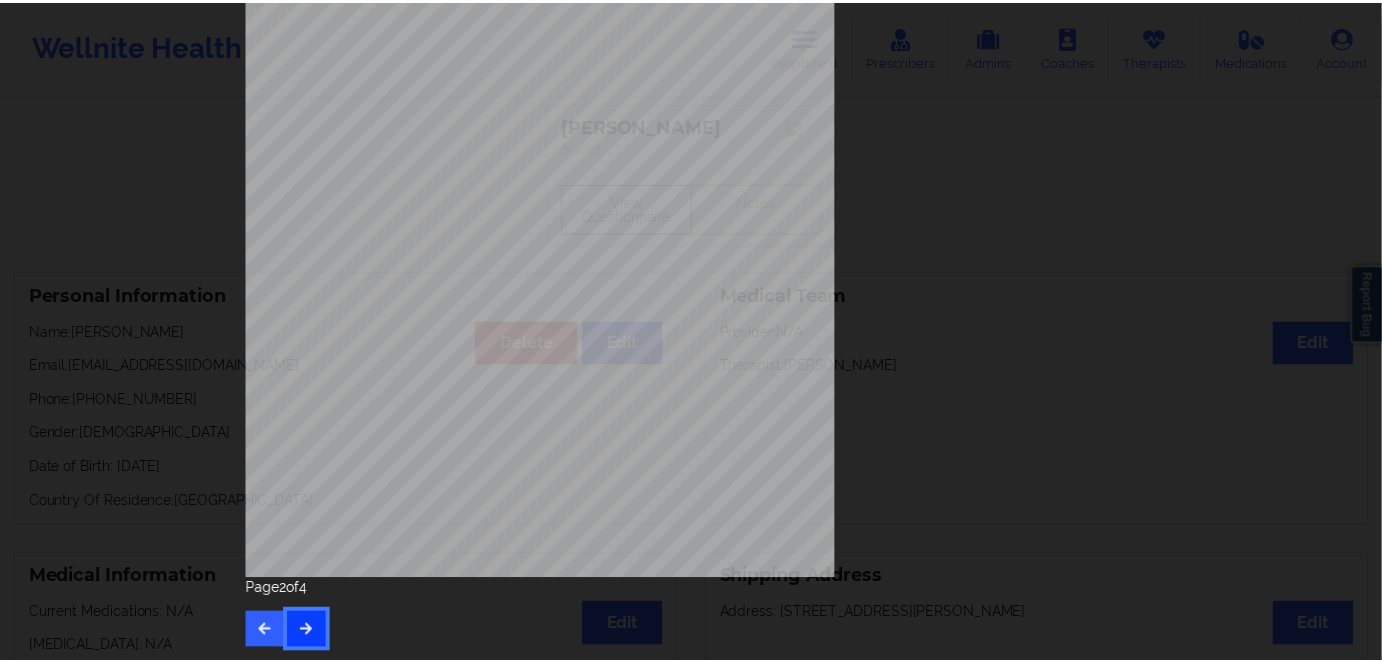 scroll, scrollTop: 0, scrollLeft: 0, axis: both 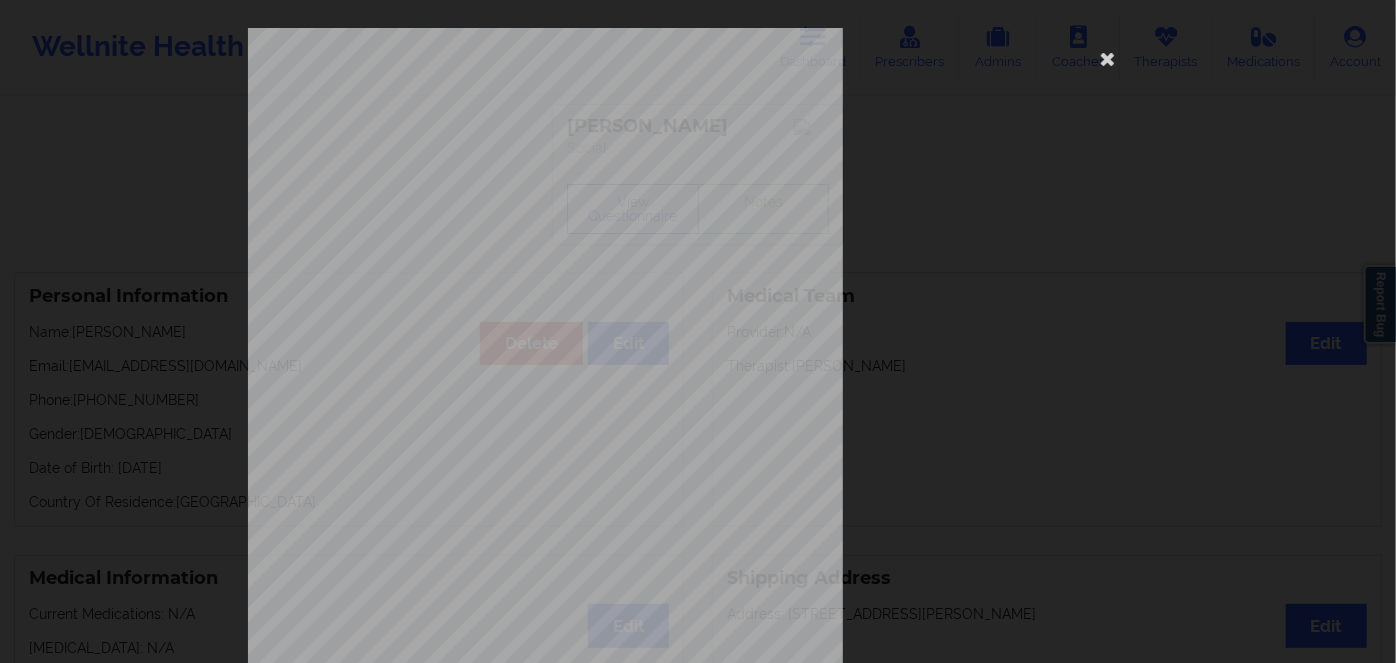 click on "HND166W18386" at bounding box center [490, 154] 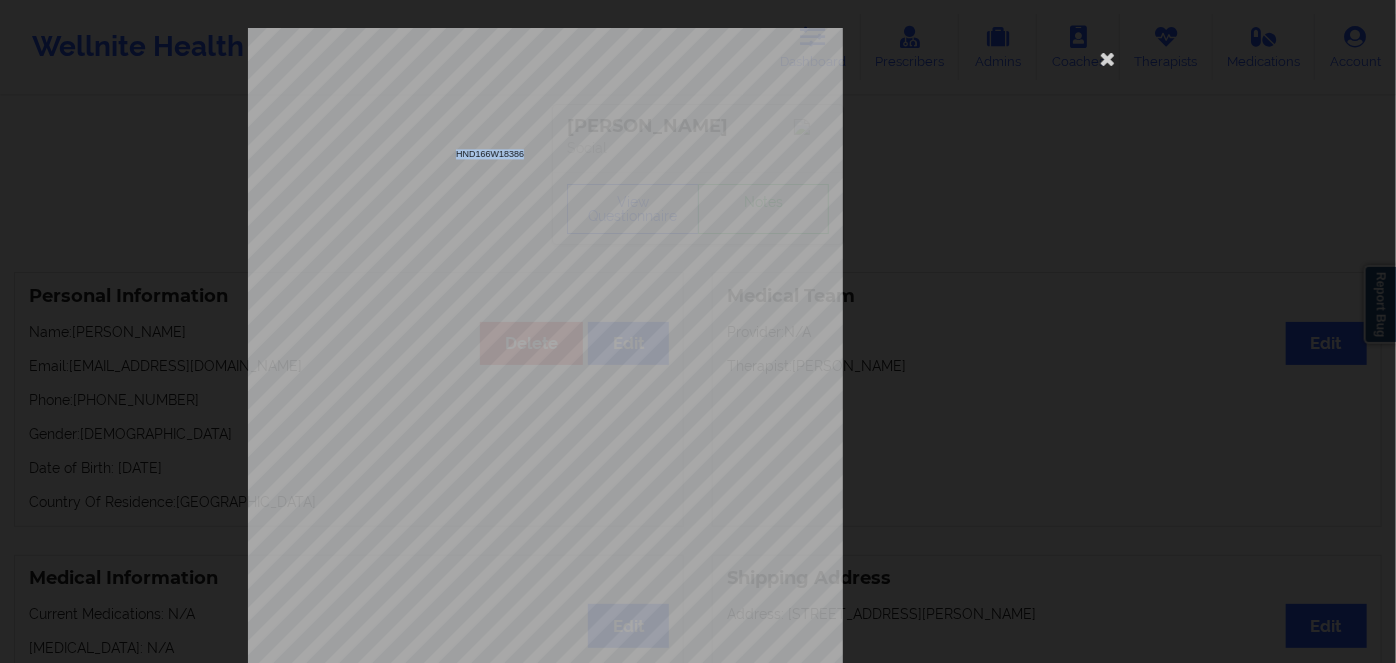 click on "HND166W18386" at bounding box center [490, 154] 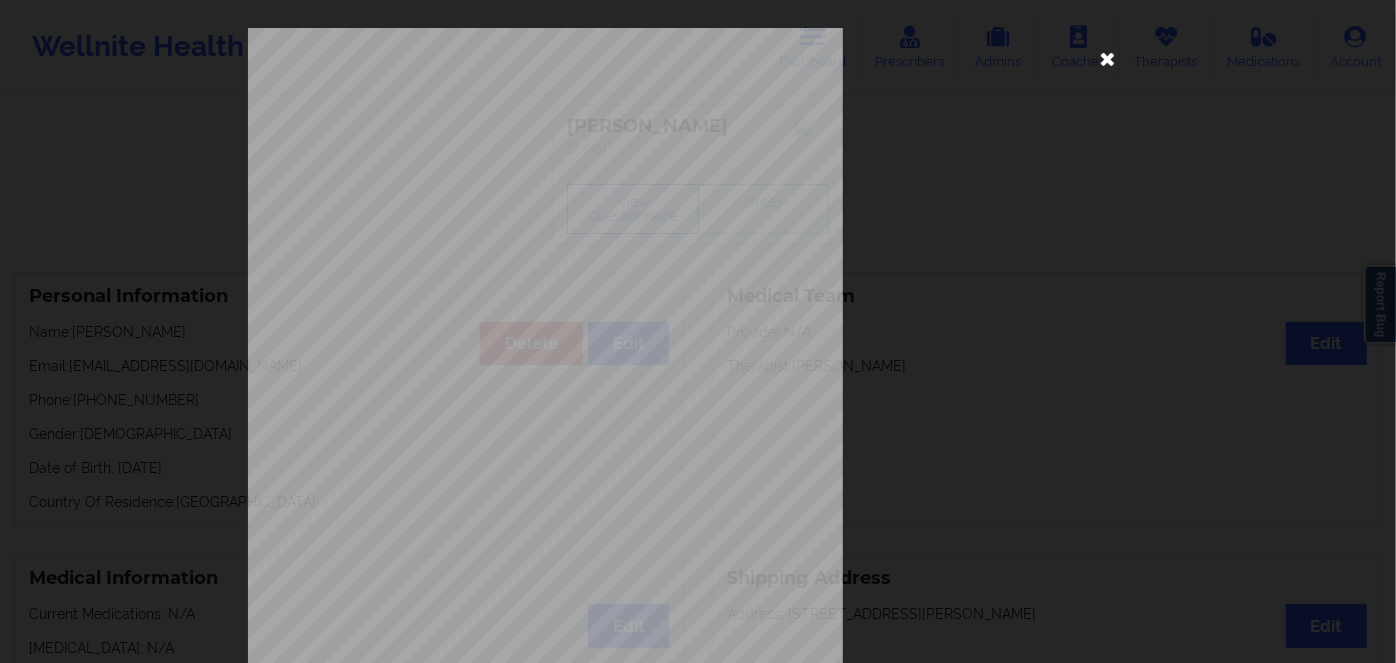 click at bounding box center [1108, 58] 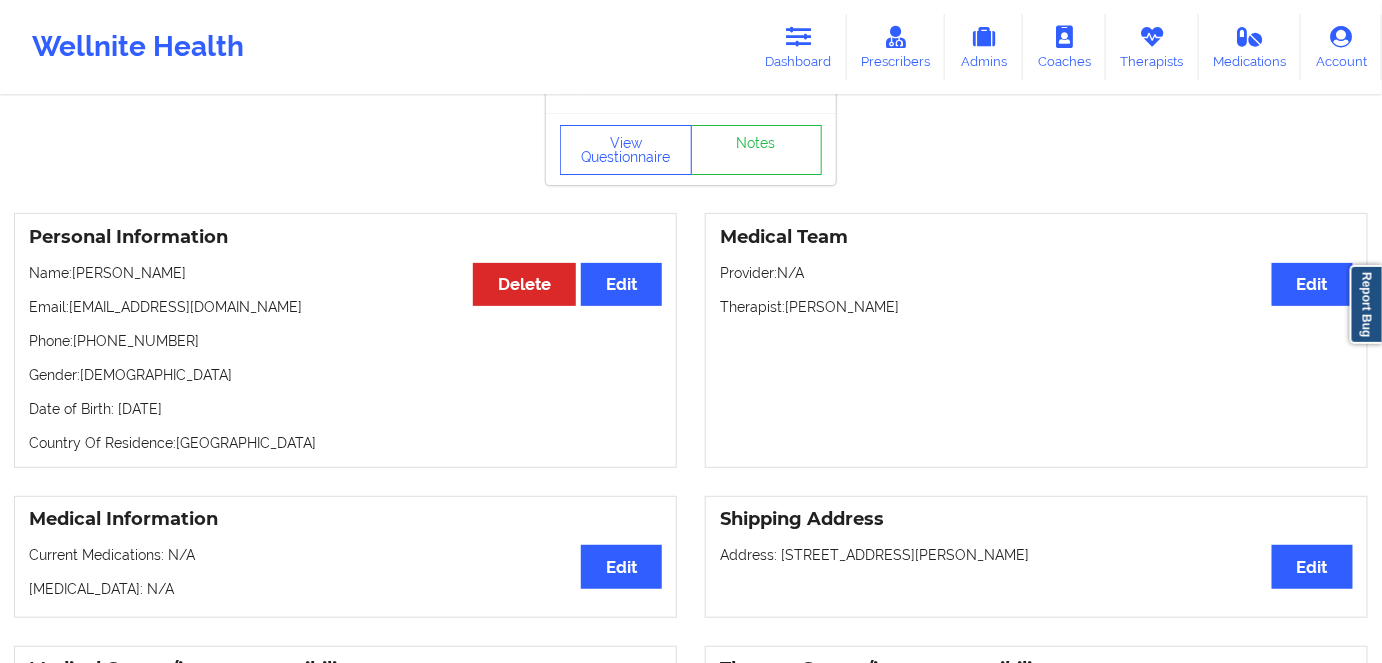 scroll, scrollTop: 90, scrollLeft: 0, axis: vertical 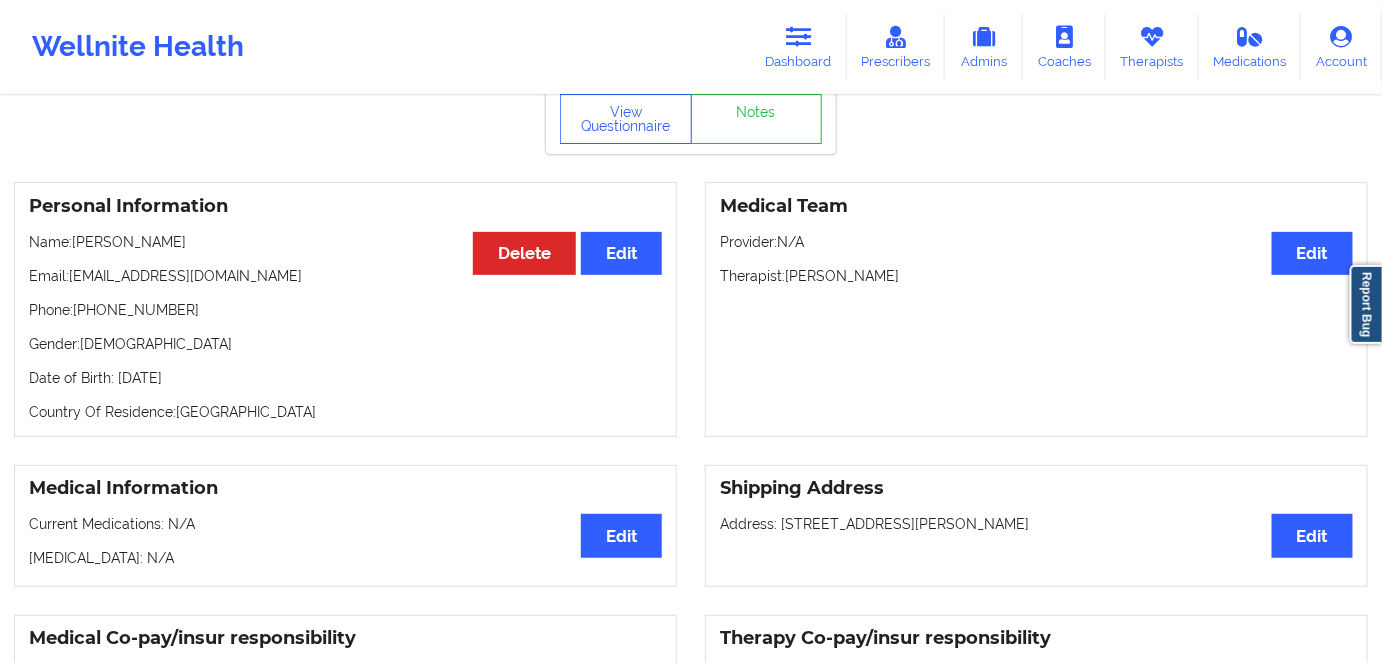 click on "Date of Birth:   [DEMOGRAPHIC_DATA]" at bounding box center [345, 378] 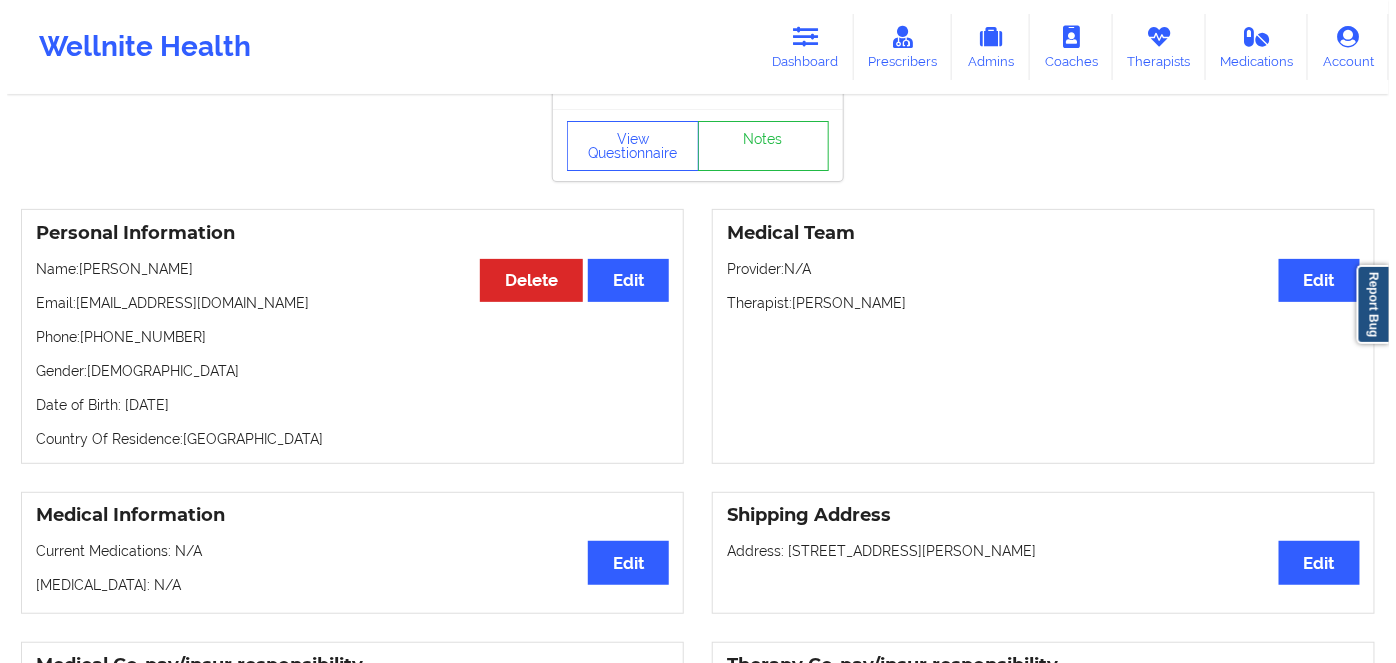 scroll, scrollTop: 0, scrollLeft: 0, axis: both 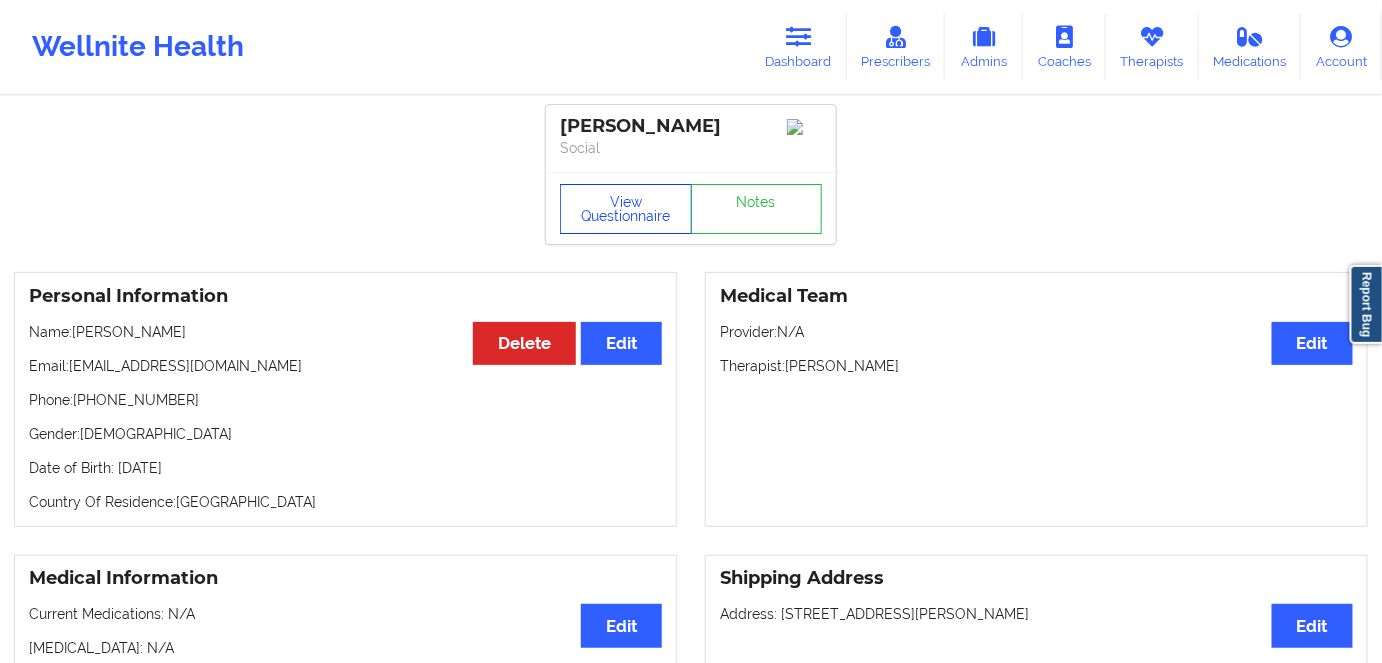 click on "View Questionnaire" at bounding box center [626, 209] 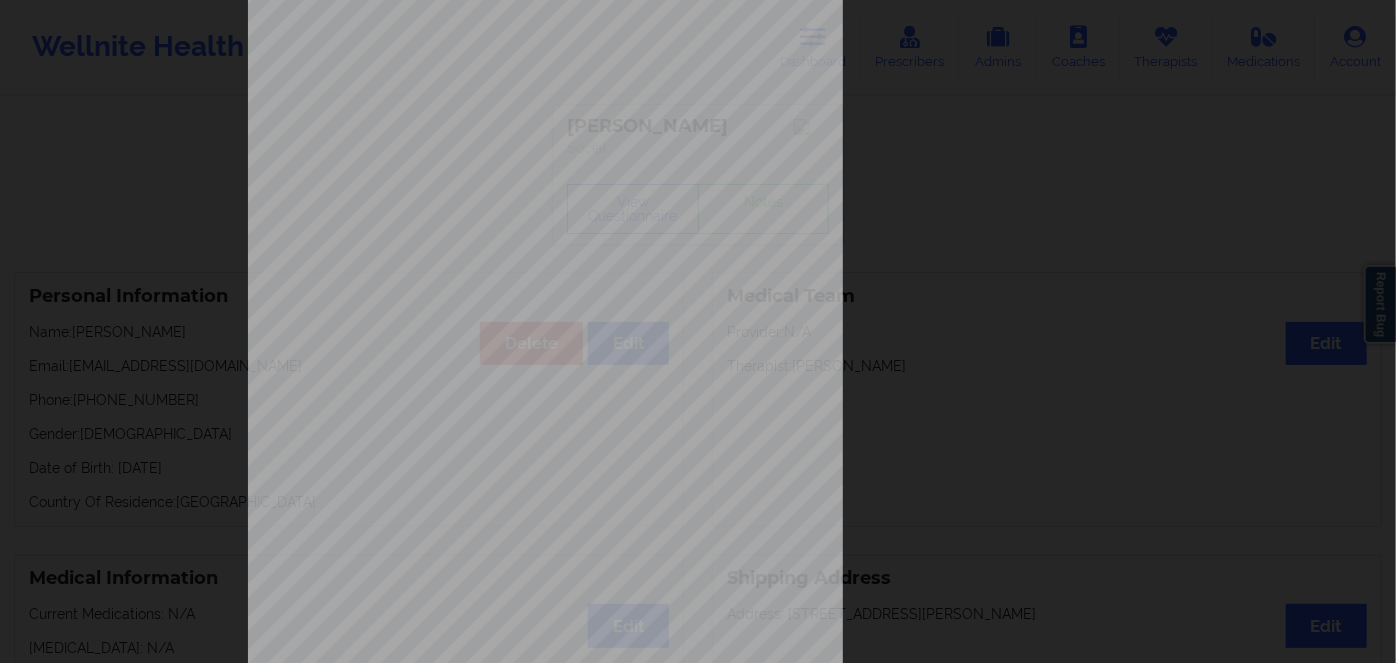 scroll, scrollTop: 290, scrollLeft: 0, axis: vertical 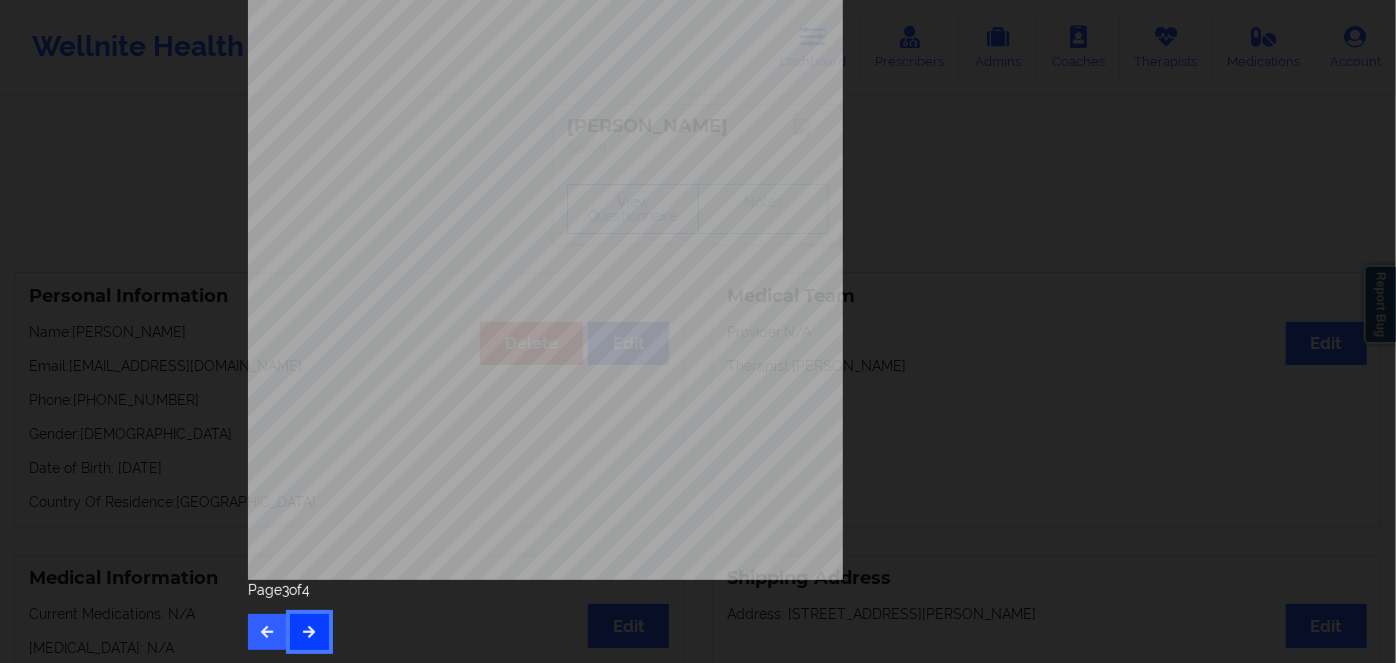 click at bounding box center (309, 632) 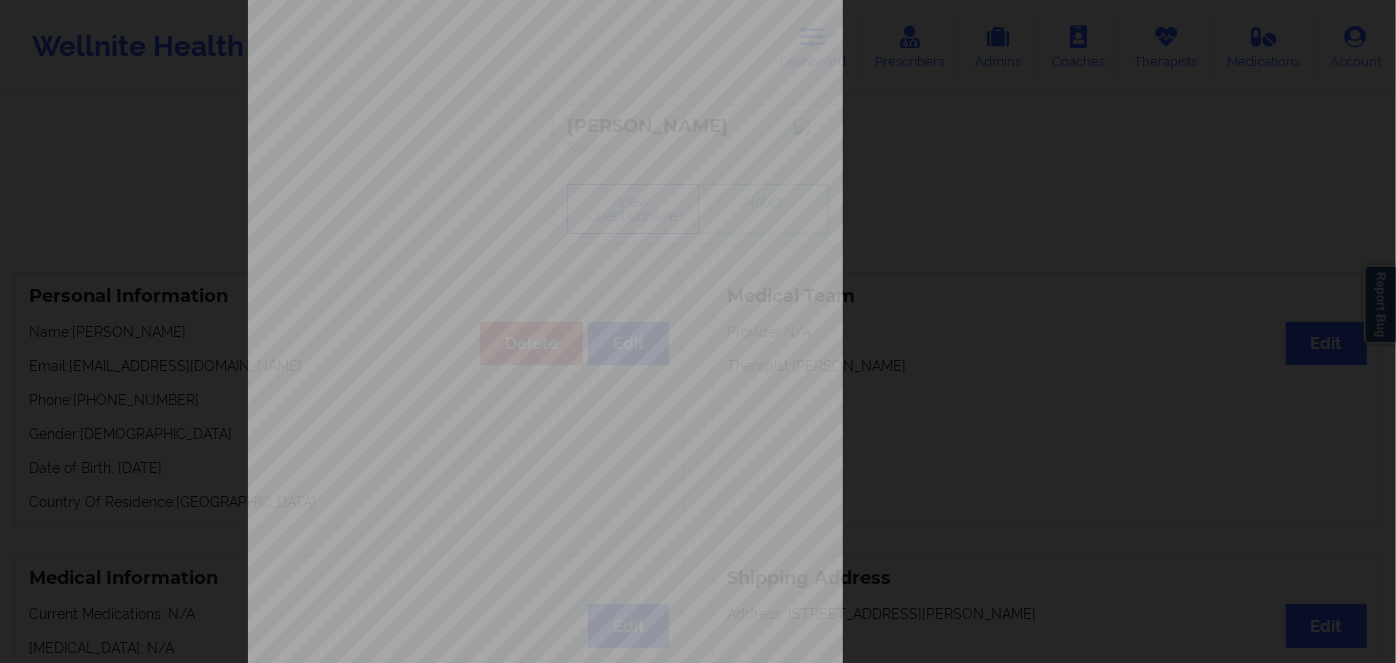 scroll, scrollTop: 290, scrollLeft: 0, axis: vertical 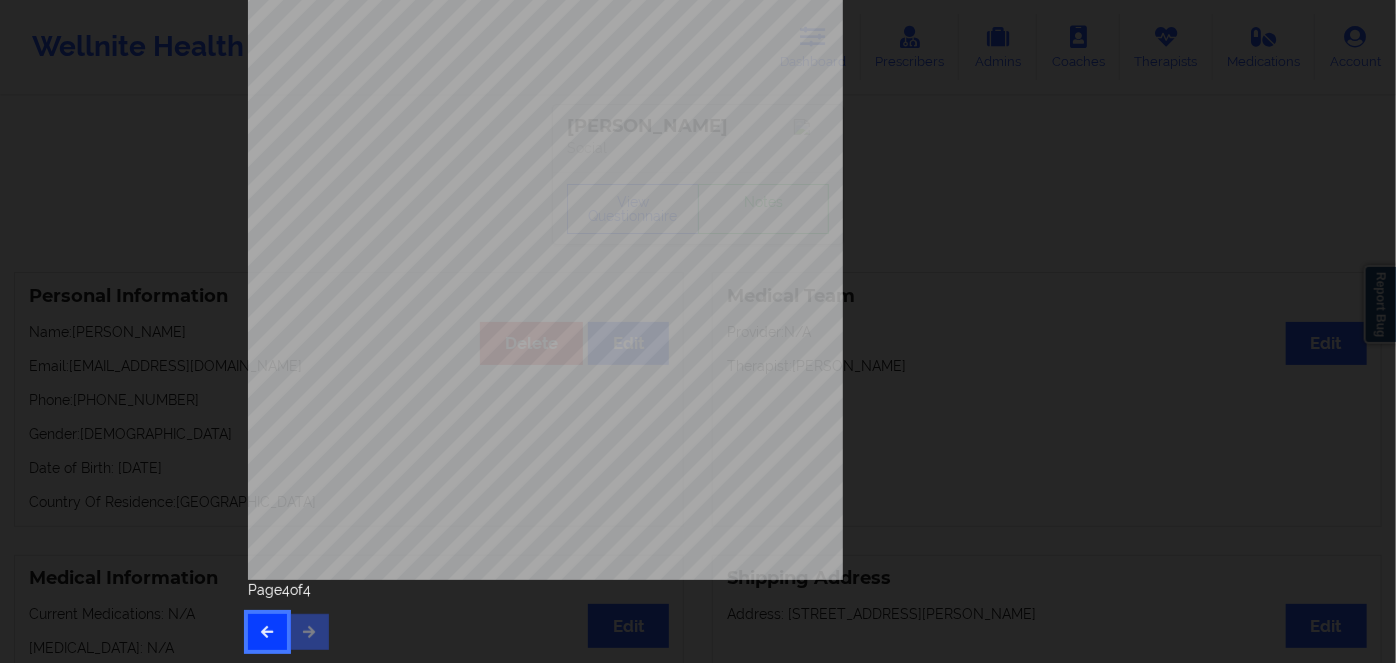 click at bounding box center [267, 632] 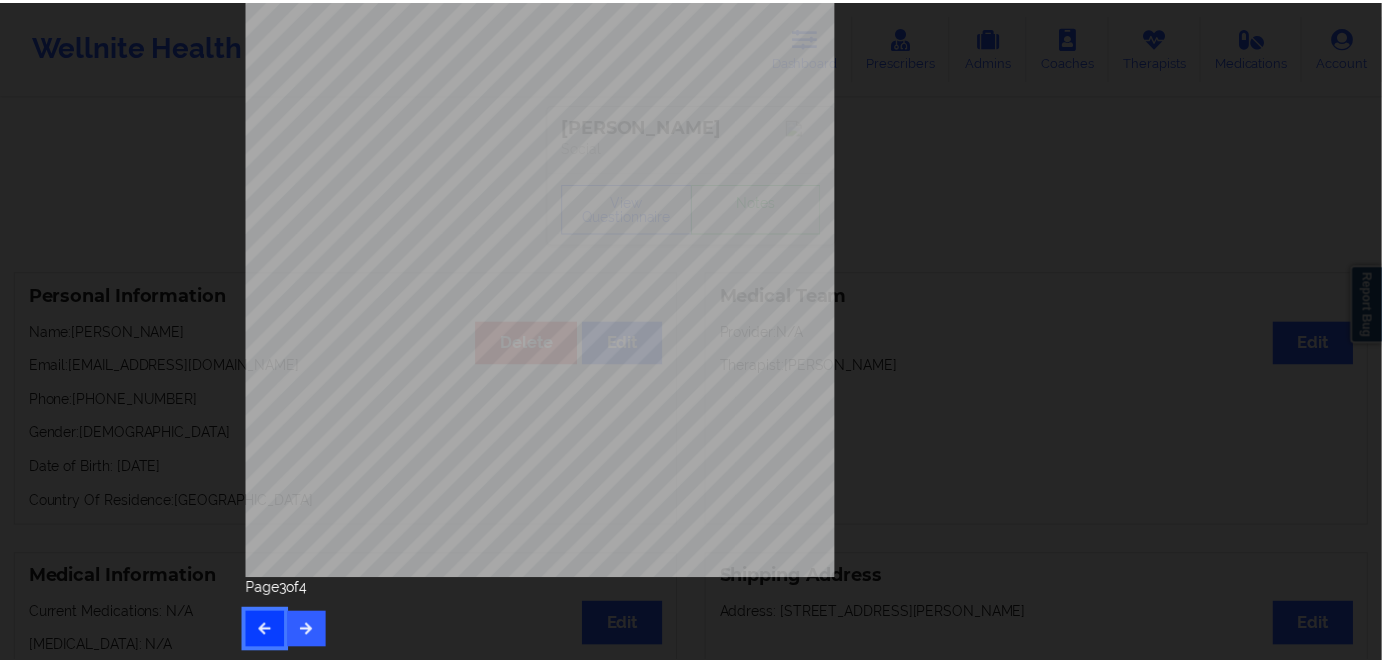 scroll, scrollTop: 18, scrollLeft: 0, axis: vertical 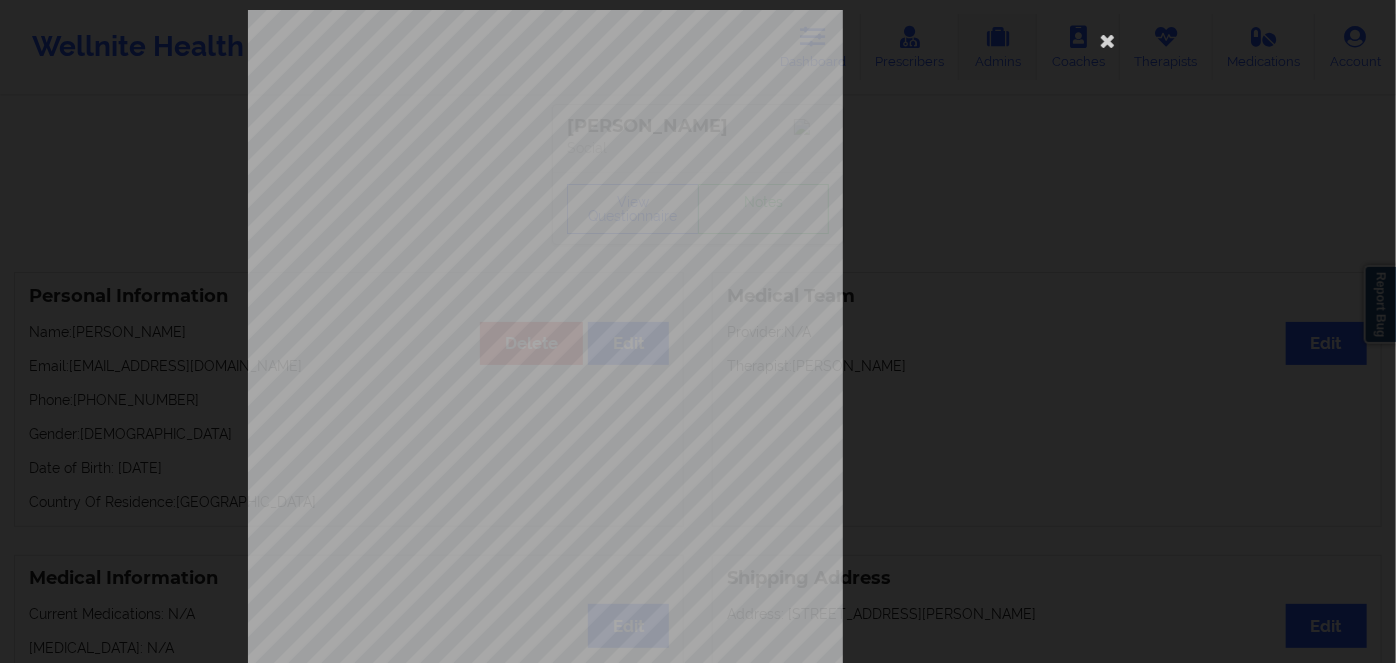 drag, startPoint x: 1099, startPoint y: 34, endPoint x: 1008, endPoint y: 17, distance: 92.574295 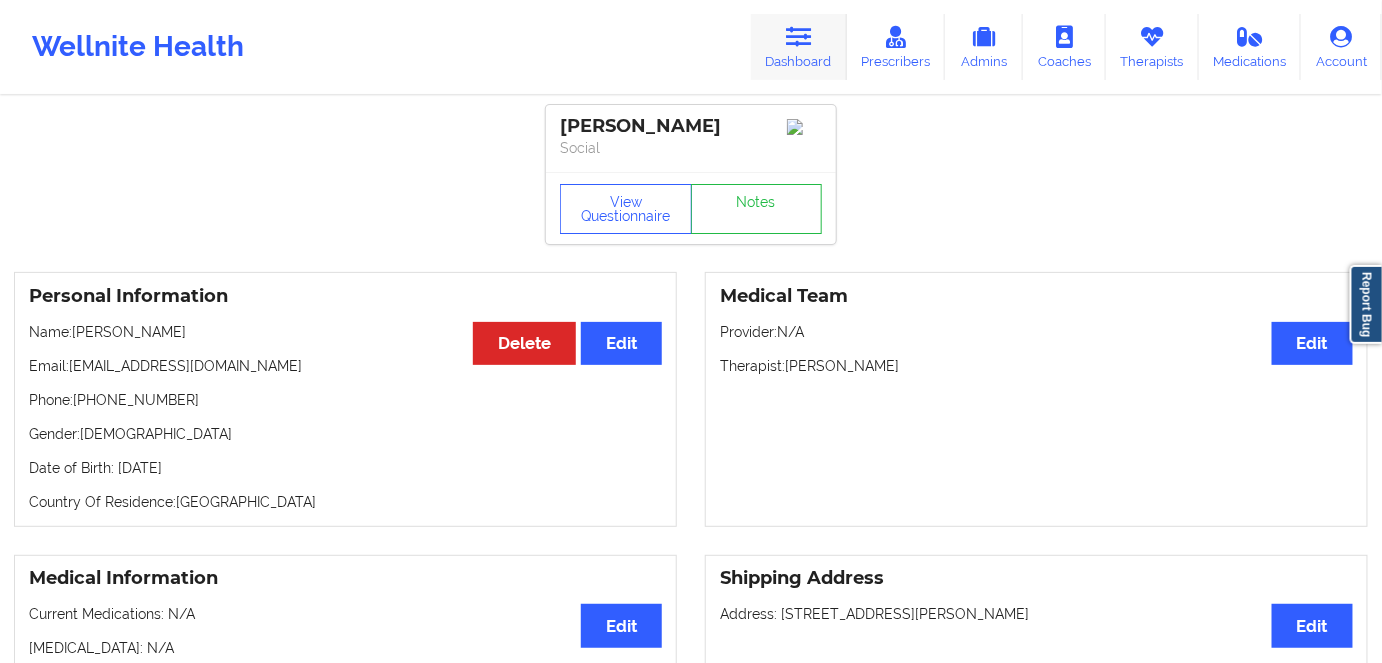 click on "Dashboard" at bounding box center (799, 47) 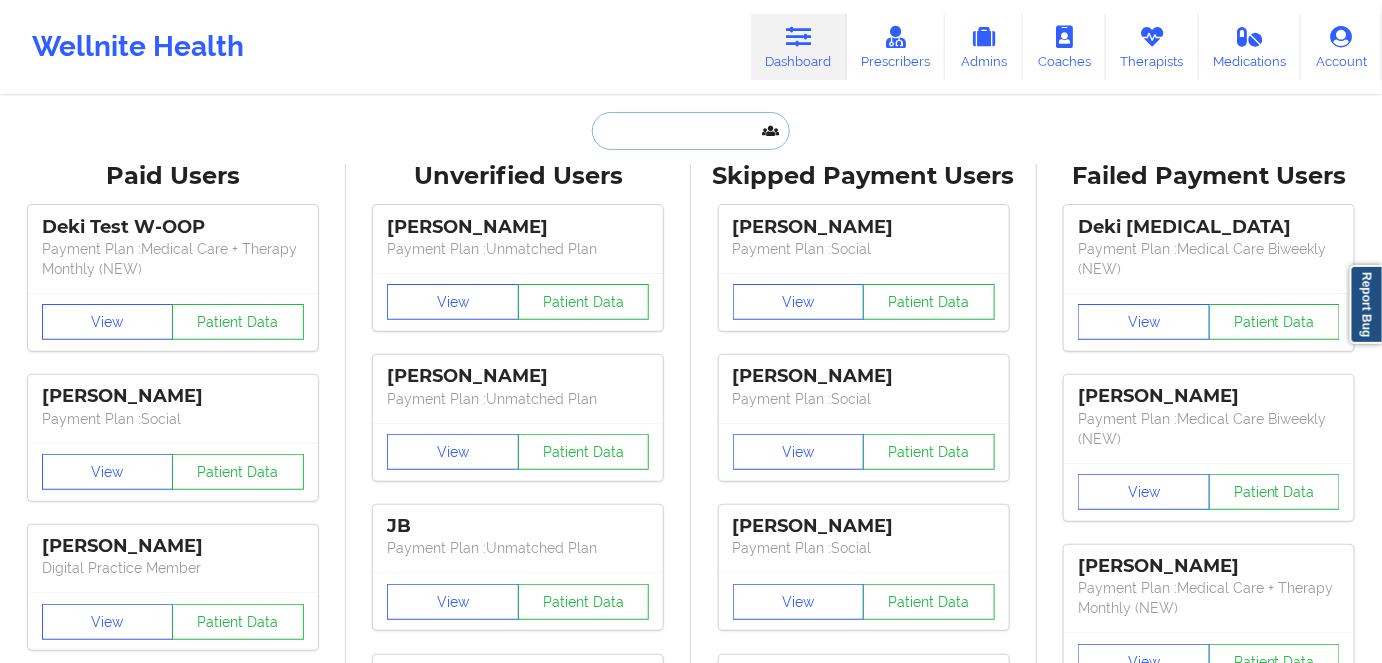 click at bounding box center [691, 131] 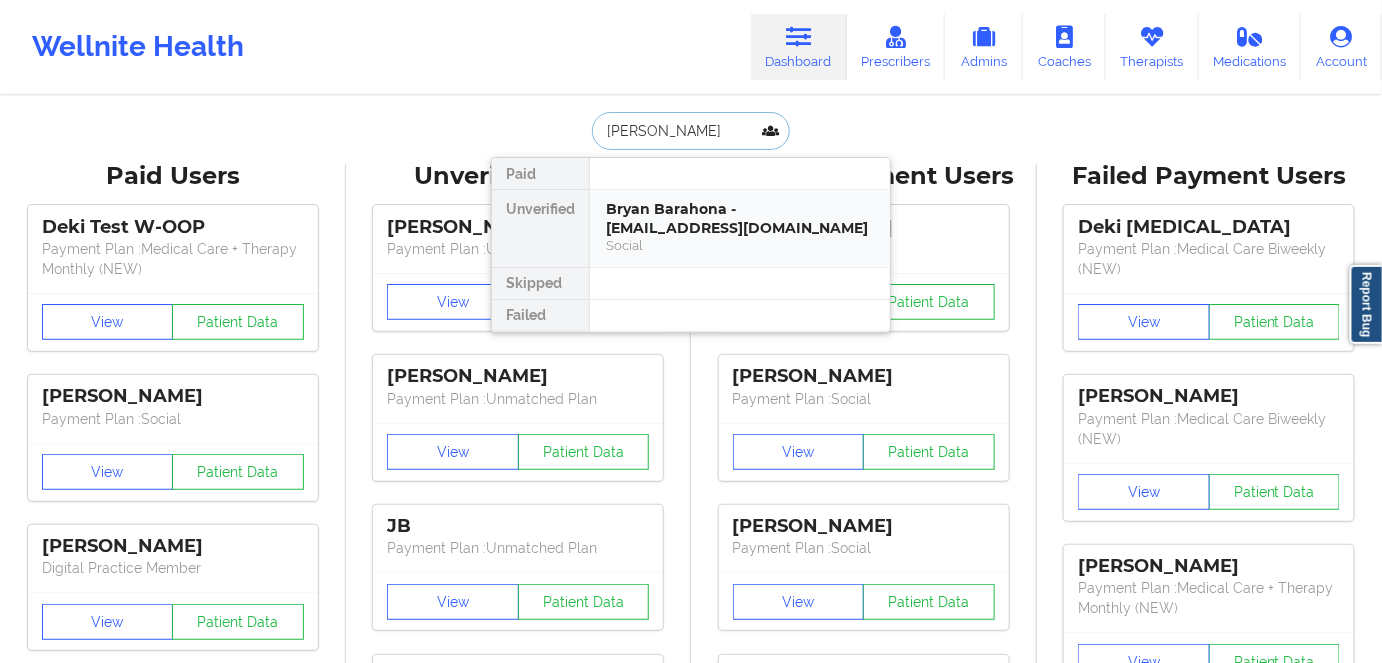 click on "Bryan Barahona - [EMAIL_ADDRESS][DOMAIN_NAME]" at bounding box center [740, 218] 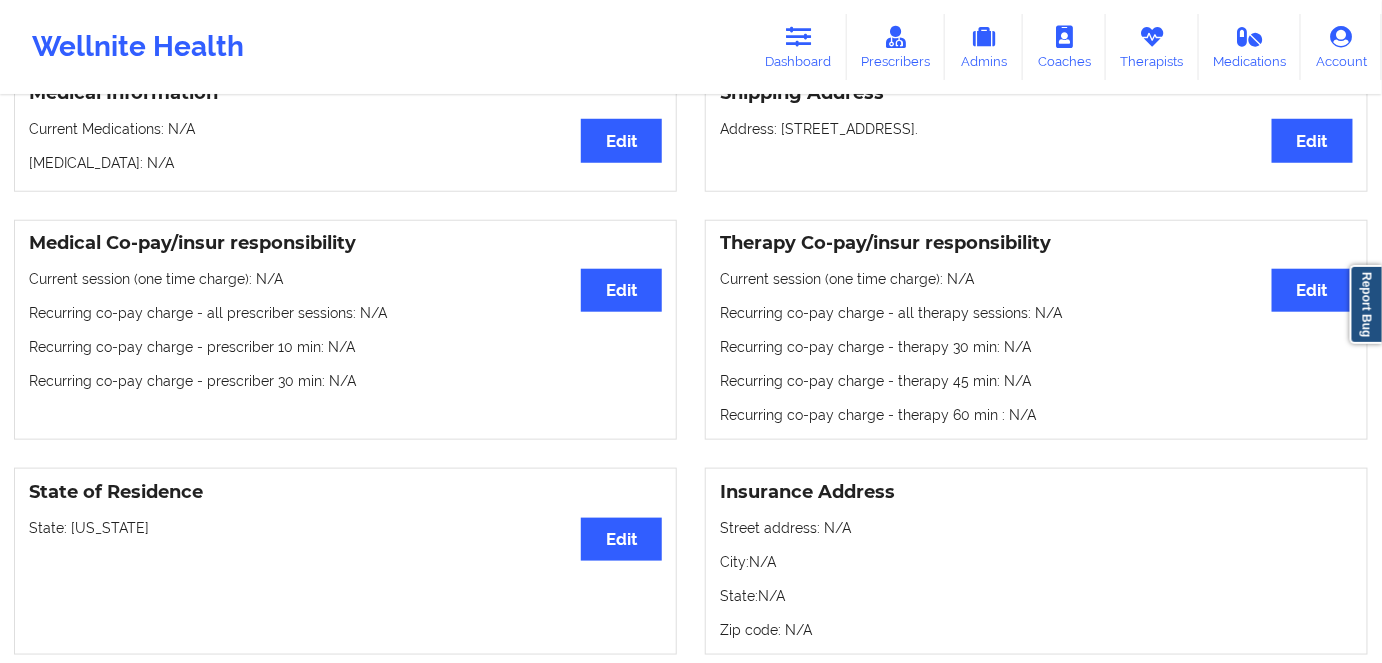 scroll, scrollTop: 272, scrollLeft: 0, axis: vertical 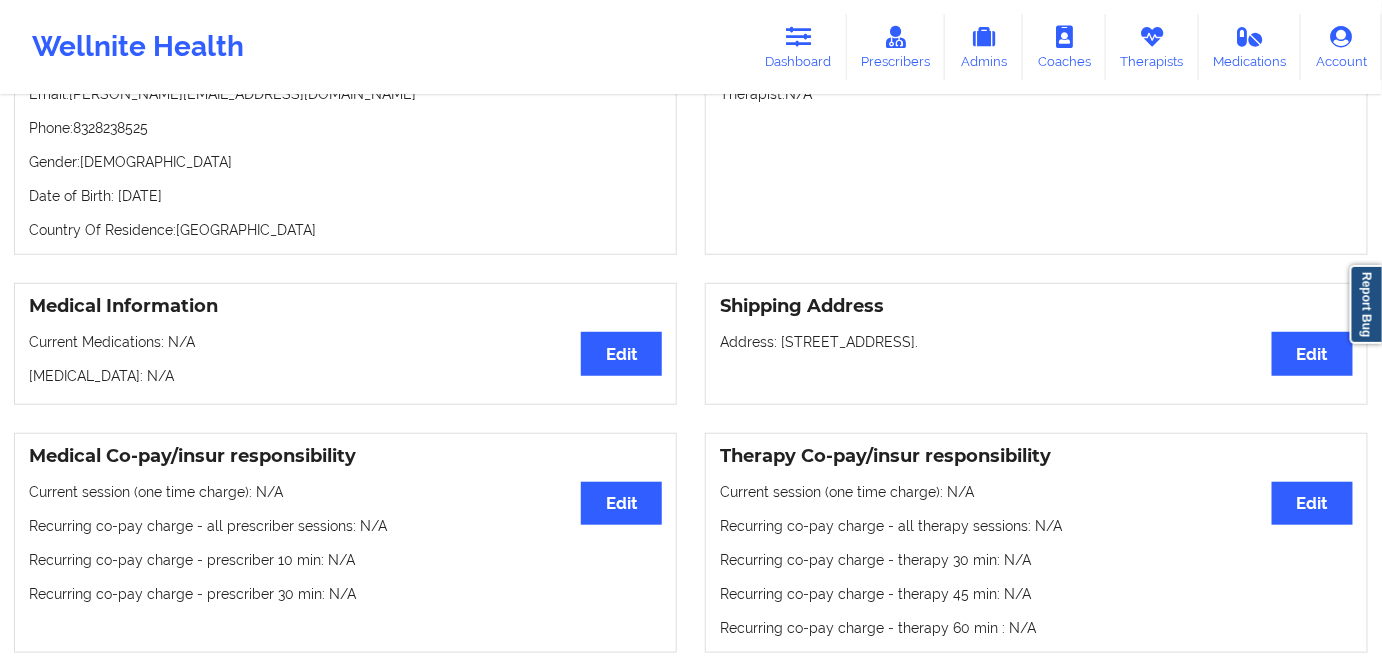 click on "Date of Birth:   [DEMOGRAPHIC_DATA]" at bounding box center (345, 196) 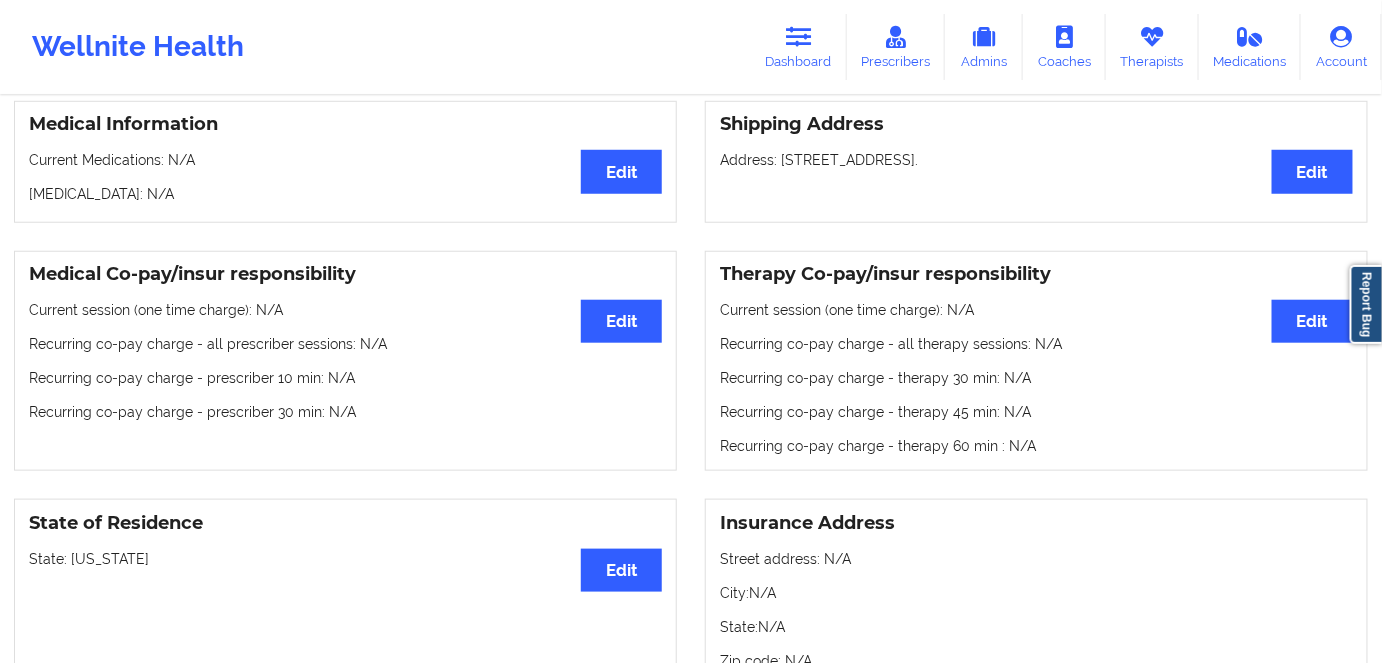 scroll, scrollTop: 181, scrollLeft: 0, axis: vertical 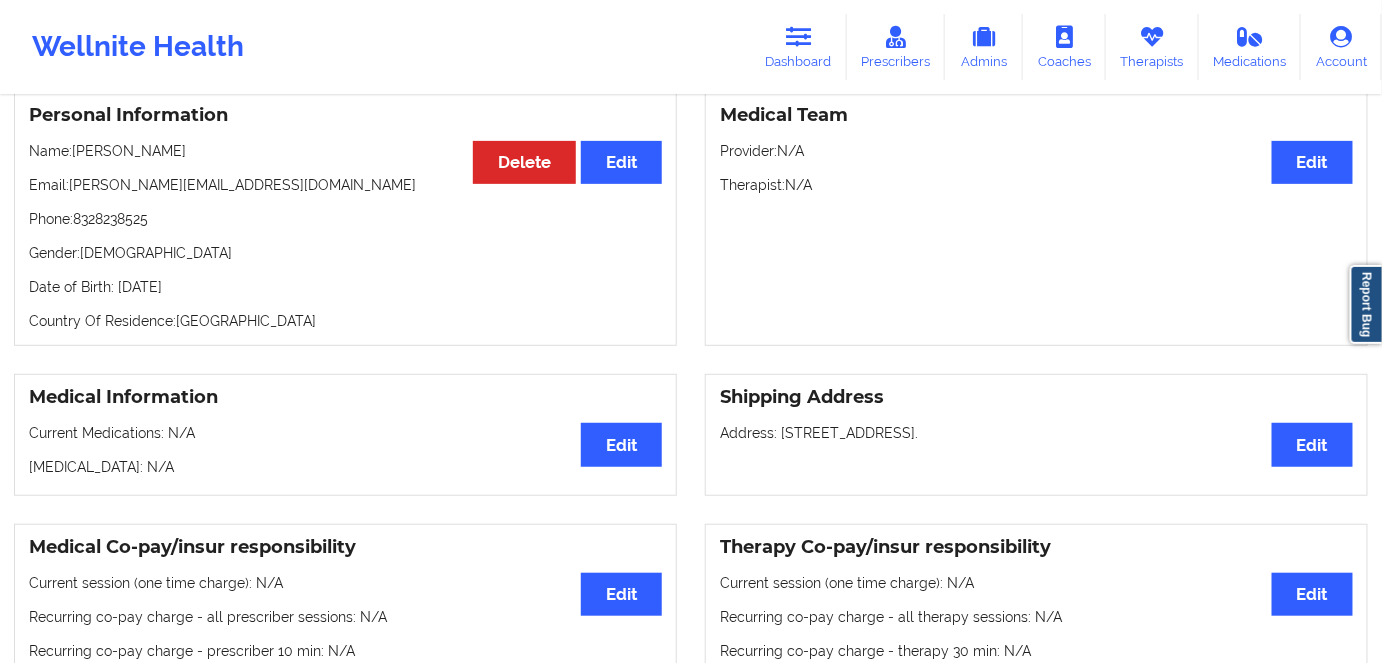 click on "Country Of Residence: [DEMOGRAPHIC_DATA]" at bounding box center (345, 321) 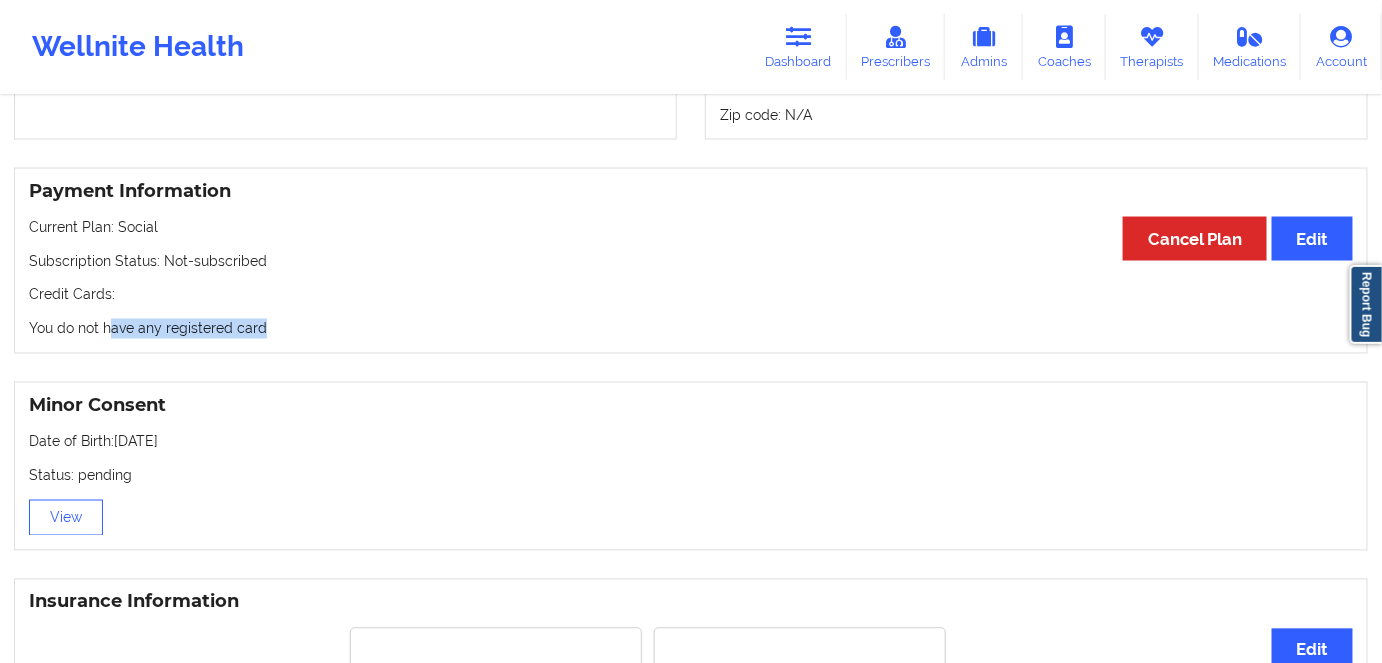 drag, startPoint x: 256, startPoint y: 327, endPoint x: 82, endPoint y: 325, distance: 174.01149 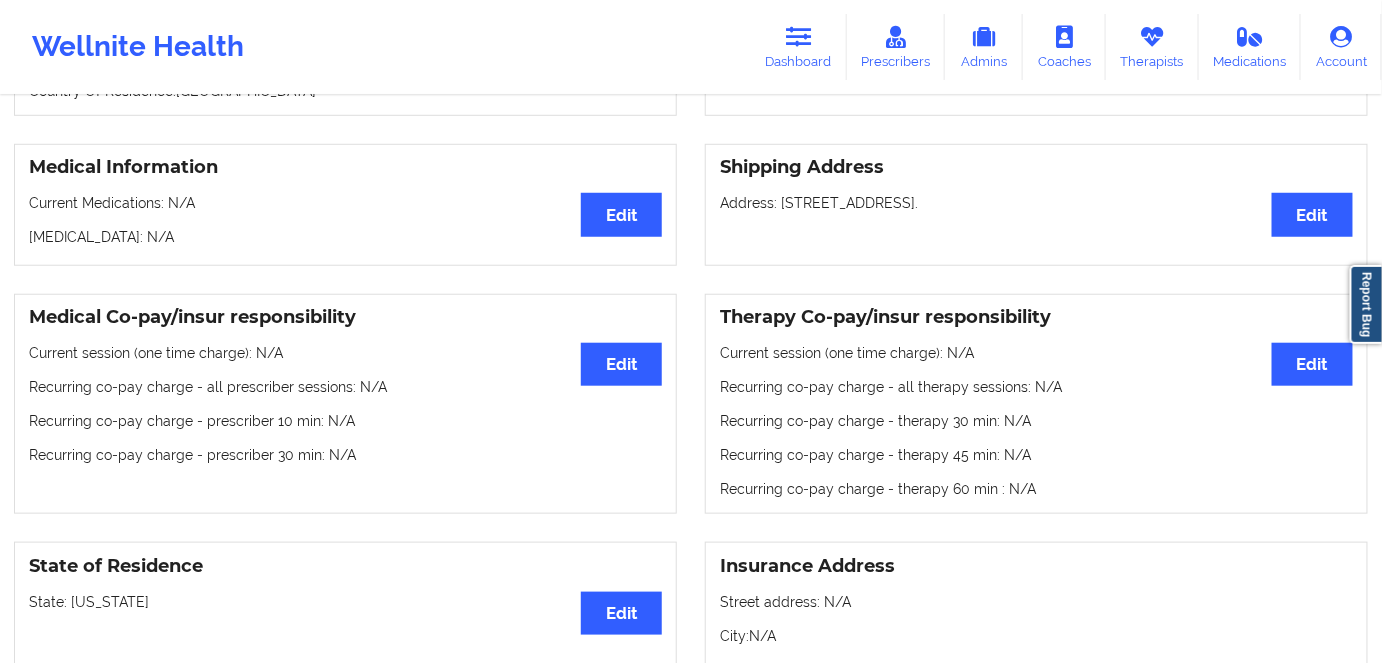 scroll, scrollTop: 272, scrollLeft: 0, axis: vertical 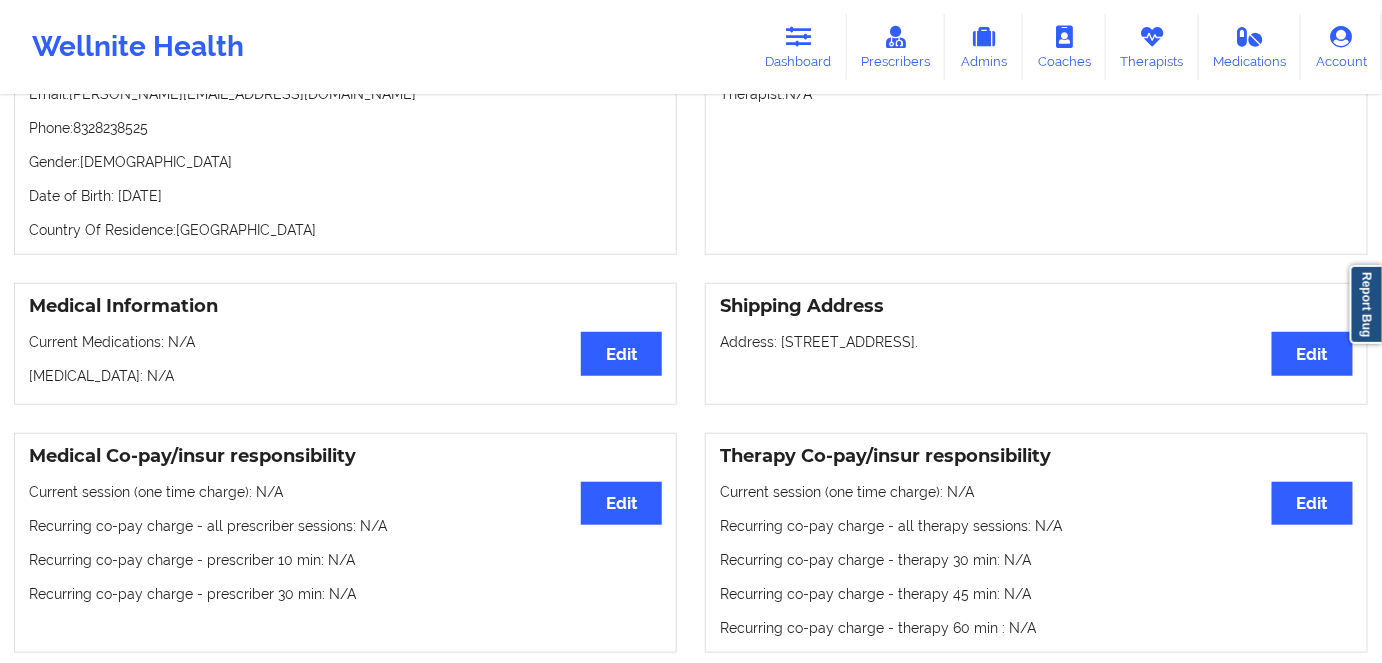 drag, startPoint x: 240, startPoint y: 206, endPoint x: 181, endPoint y: 196, distance: 59.841457 